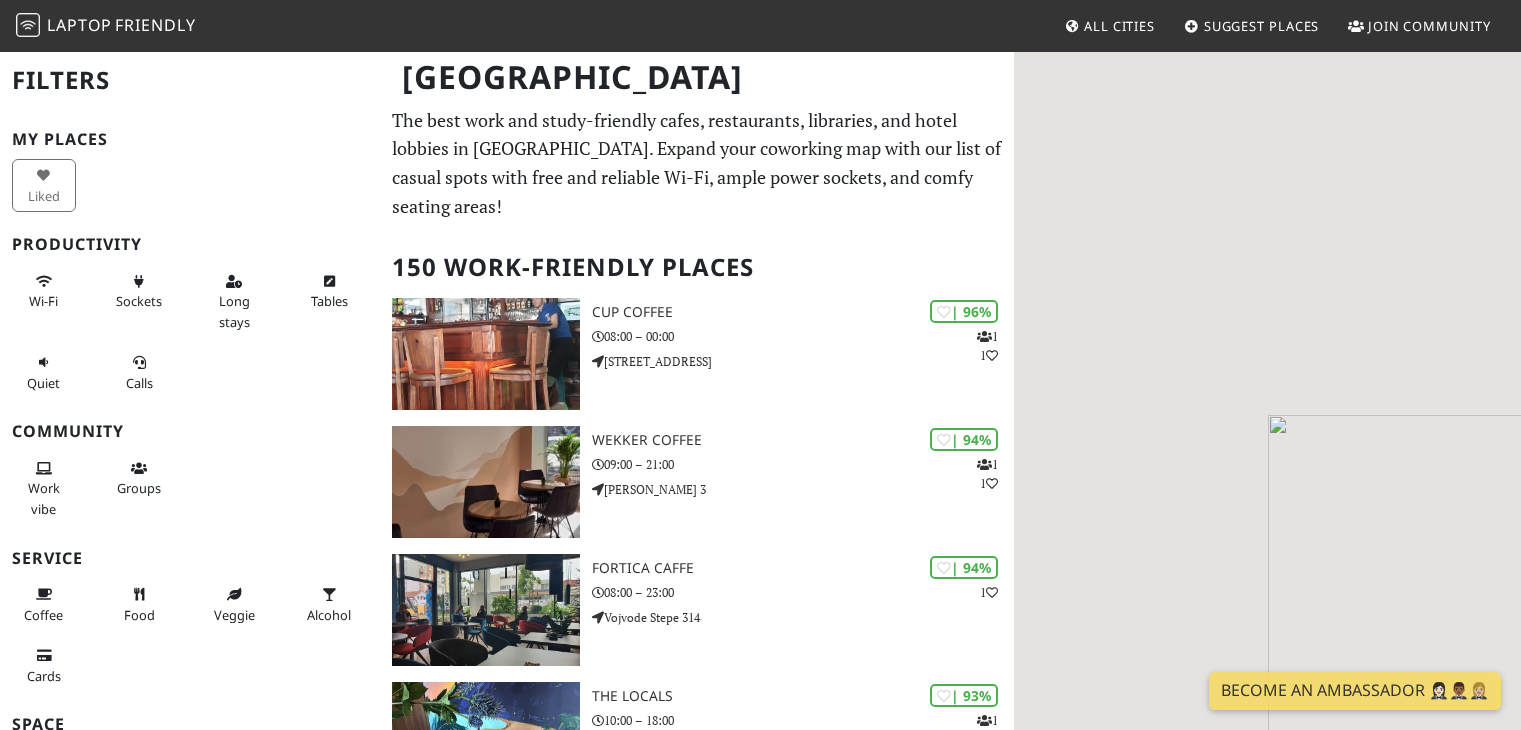 scroll, scrollTop: 0, scrollLeft: 0, axis: both 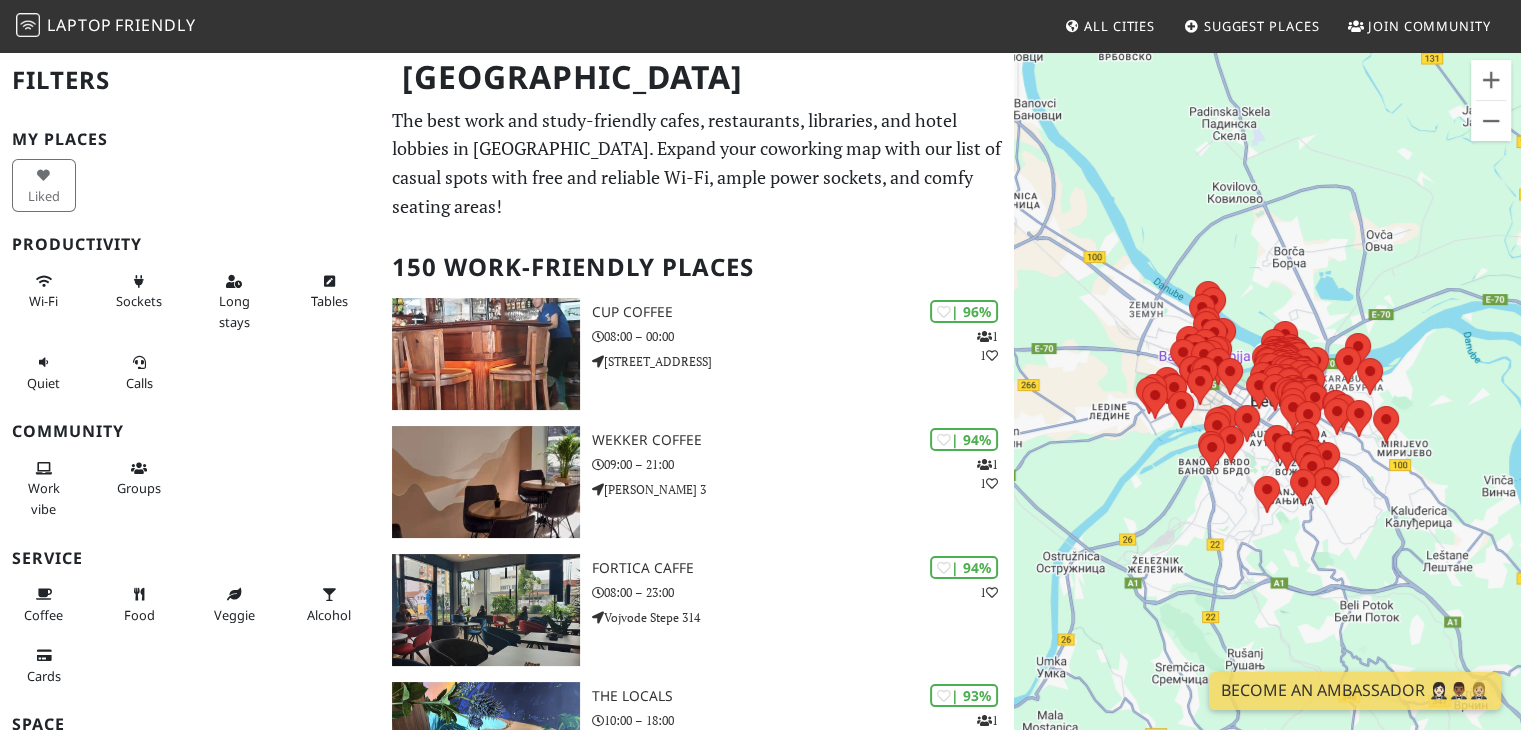 click on "To navigate, press the arrow keys." at bounding box center [1267, 415] 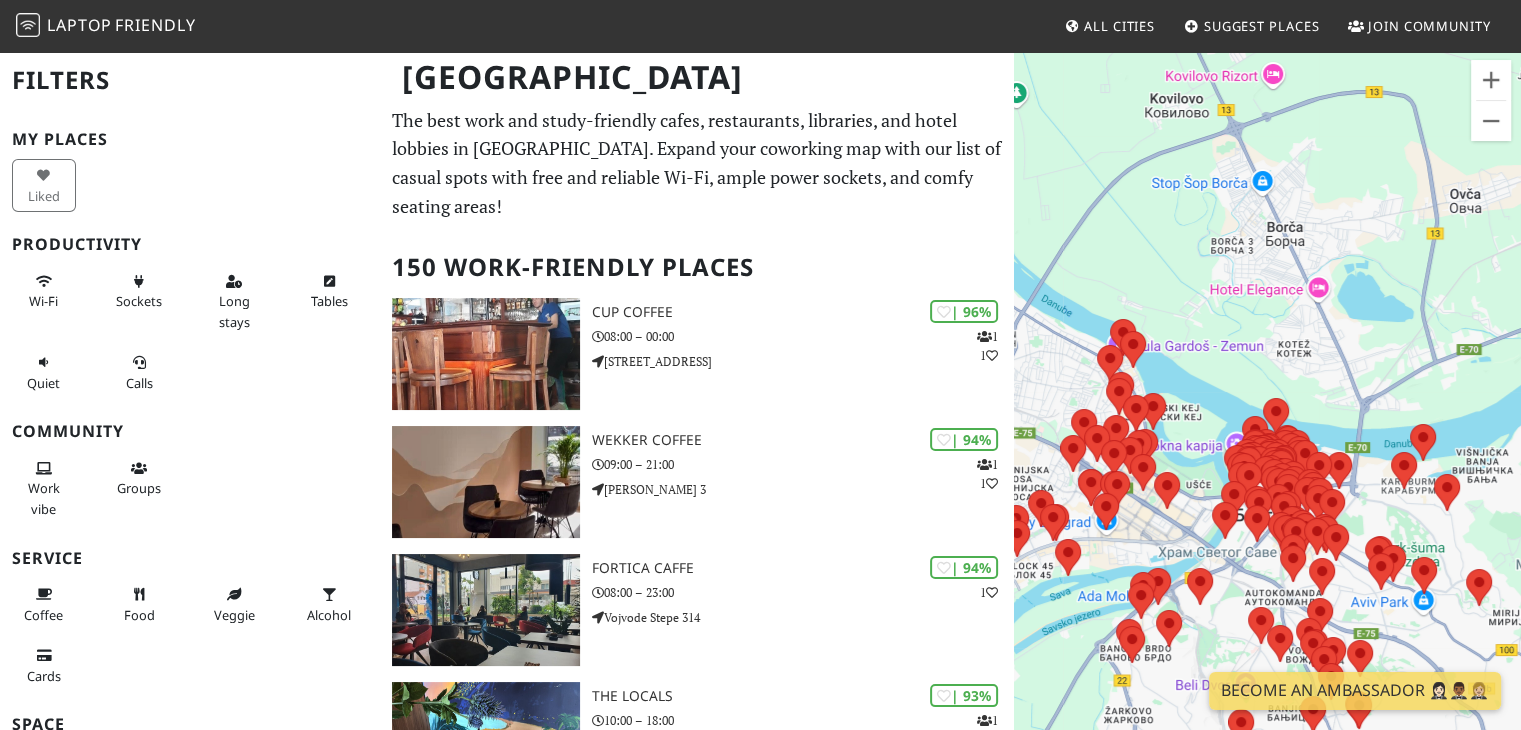 click on "To navigate, press the arrow keys." at bounding box center [1267, 415] 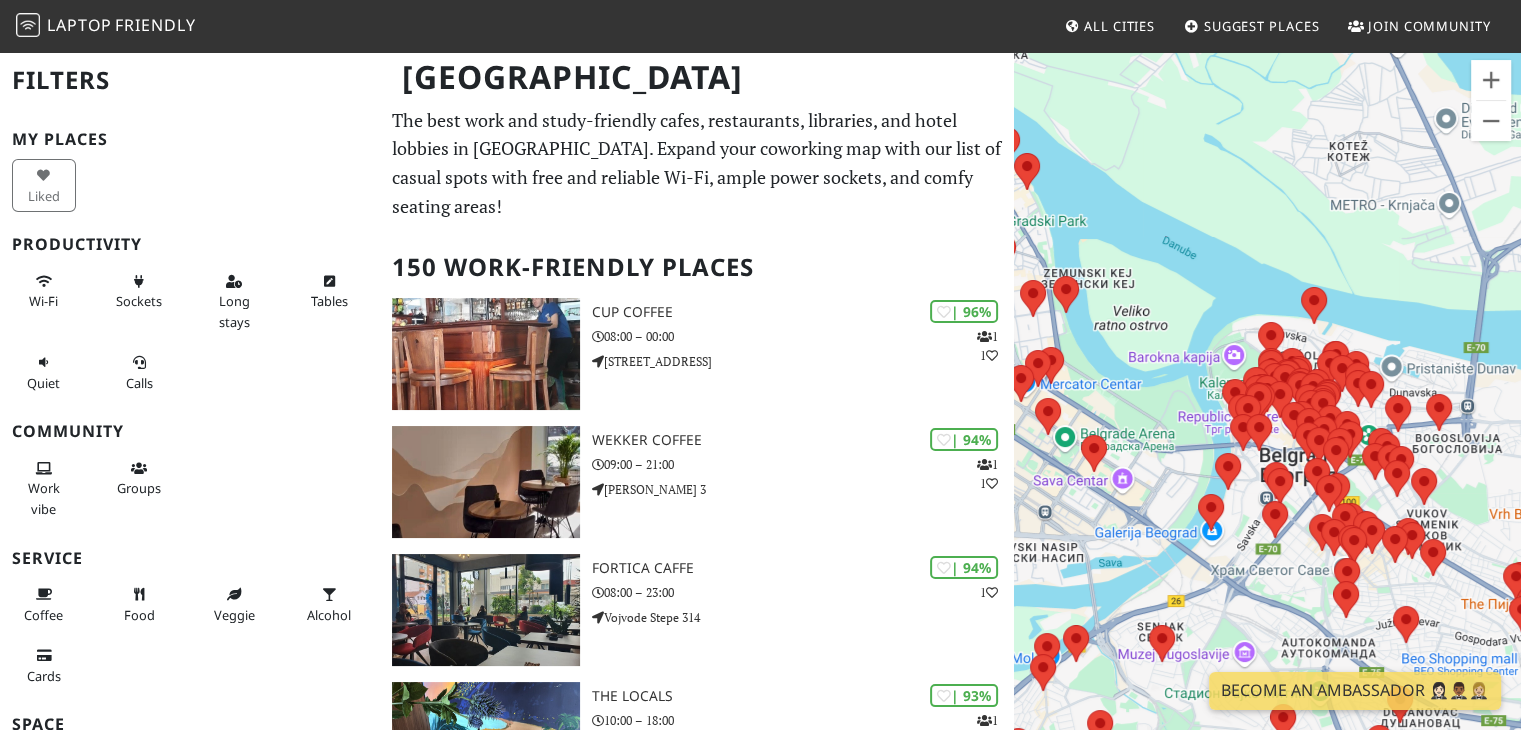 drag, startPoint x: 1309, startPoint y: 417, endPoint x: 1381, endPoint y: 151, distance: 275.57214 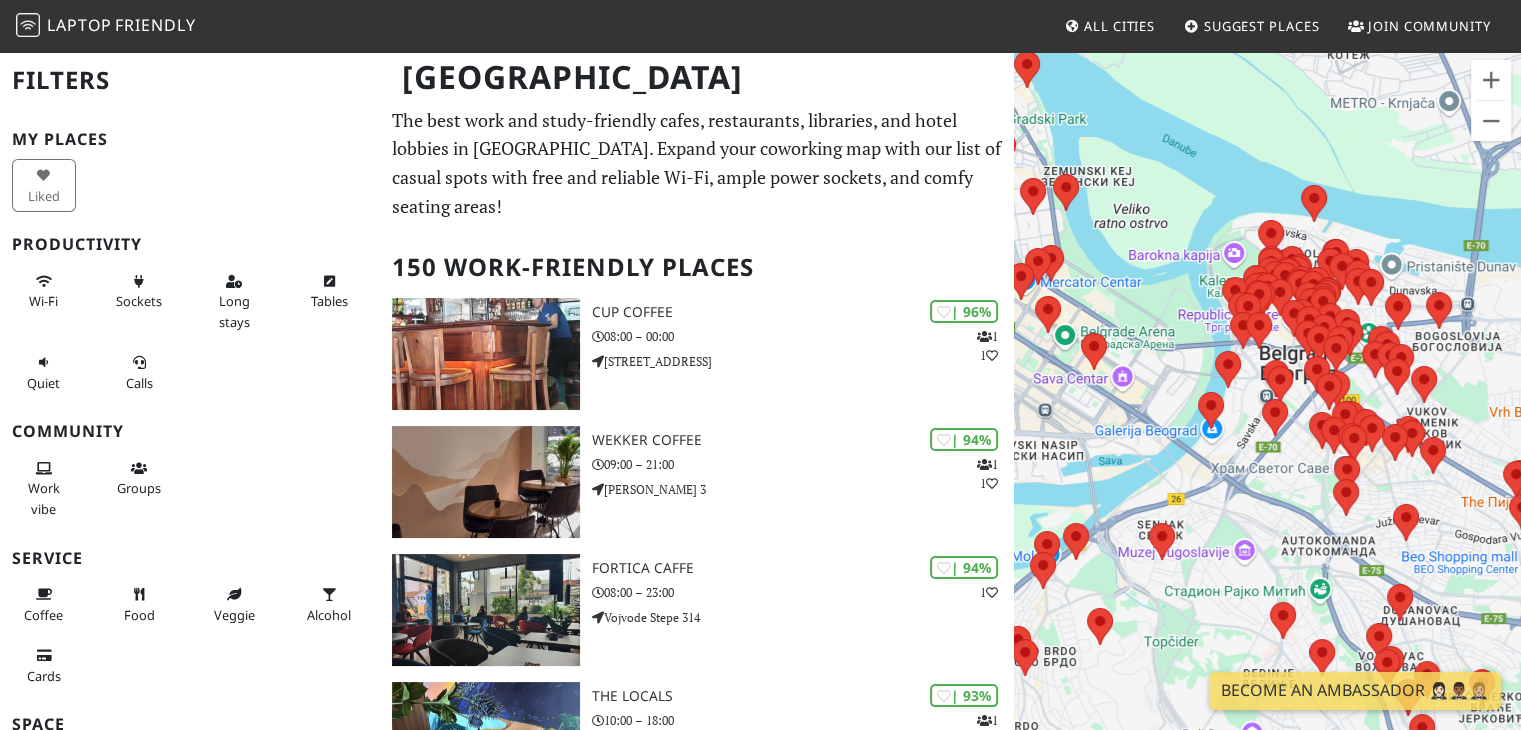 click on "To navigate, press the arrow keys." at bounding box center [1267, 415] 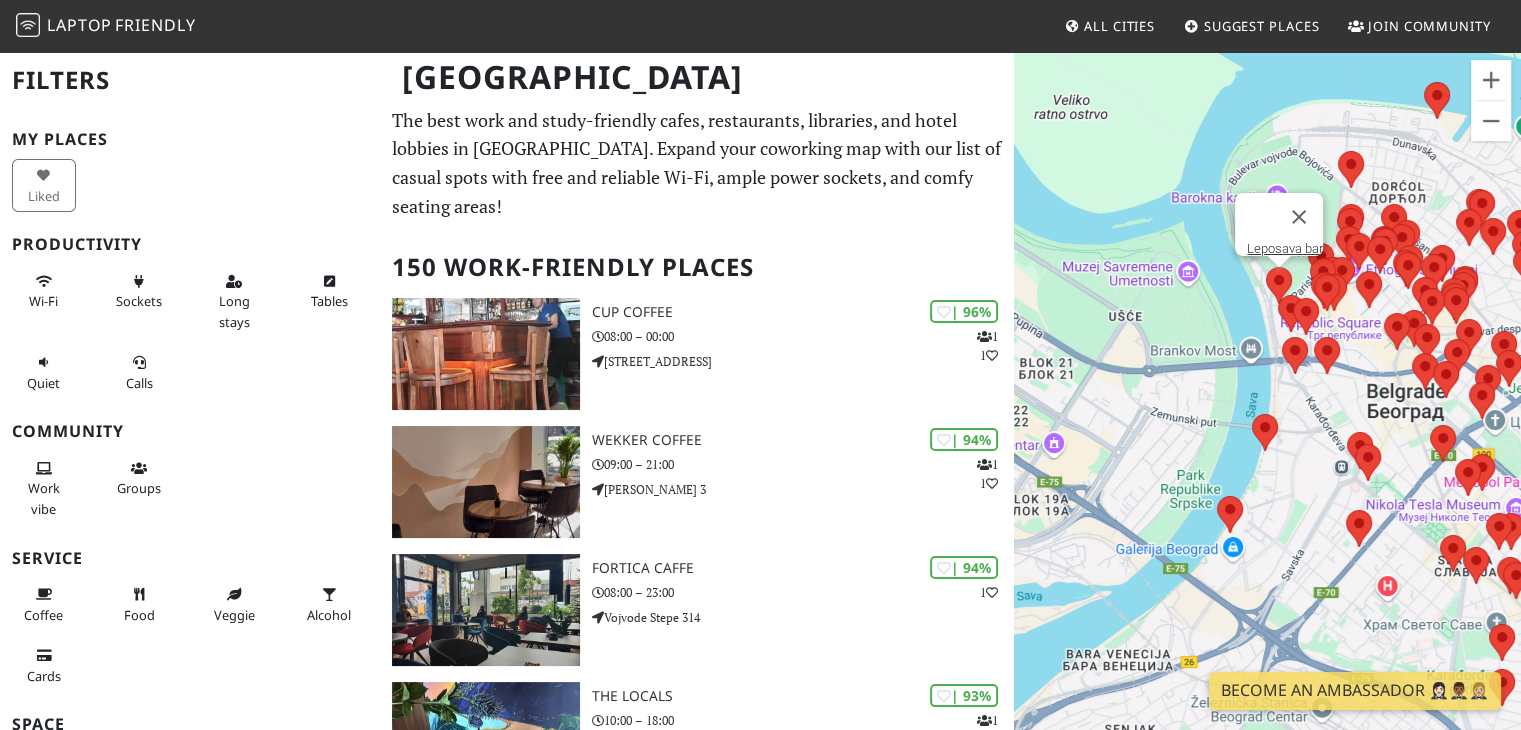 click at bounding box center [1266, 267] 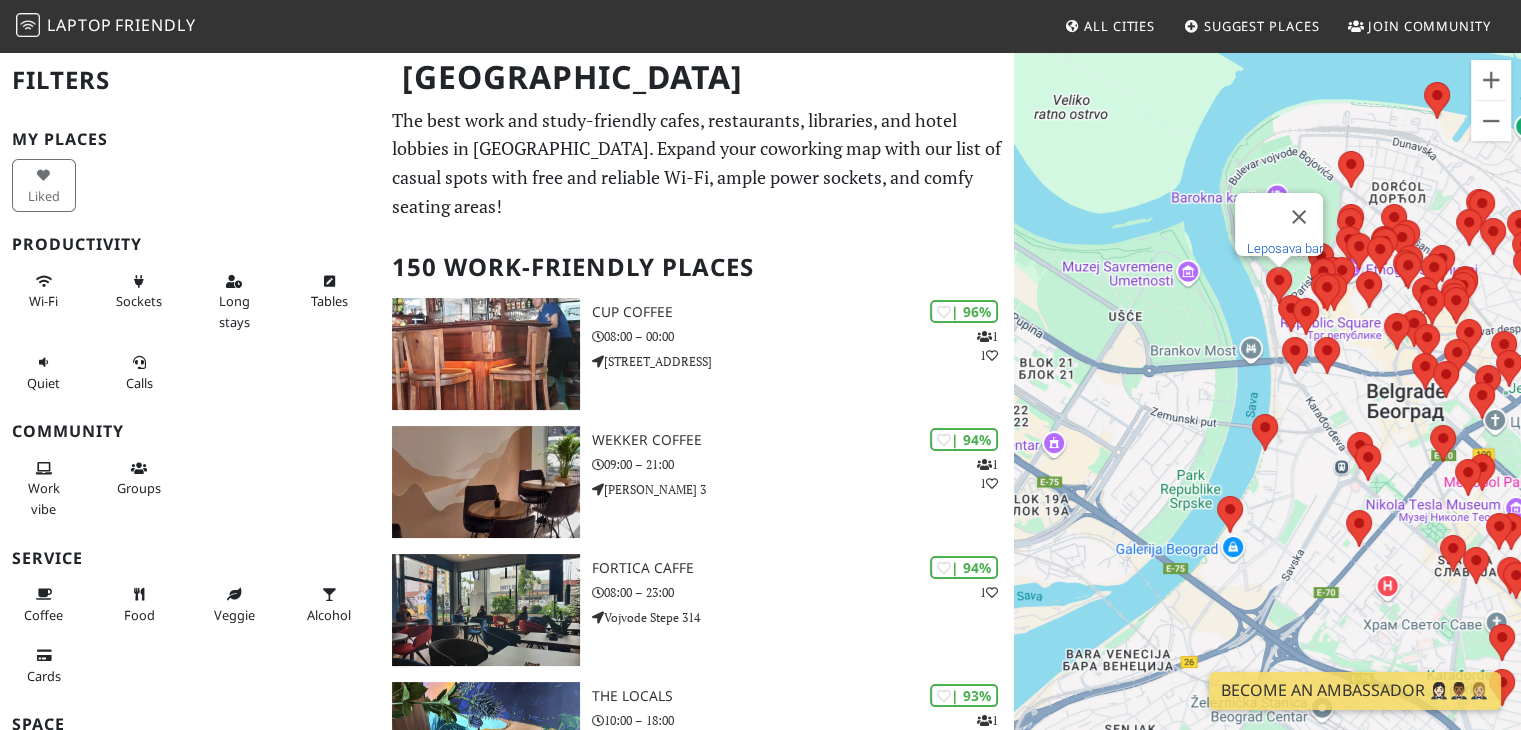 click on "Leposava bar" at bounding box center (1285, 248) 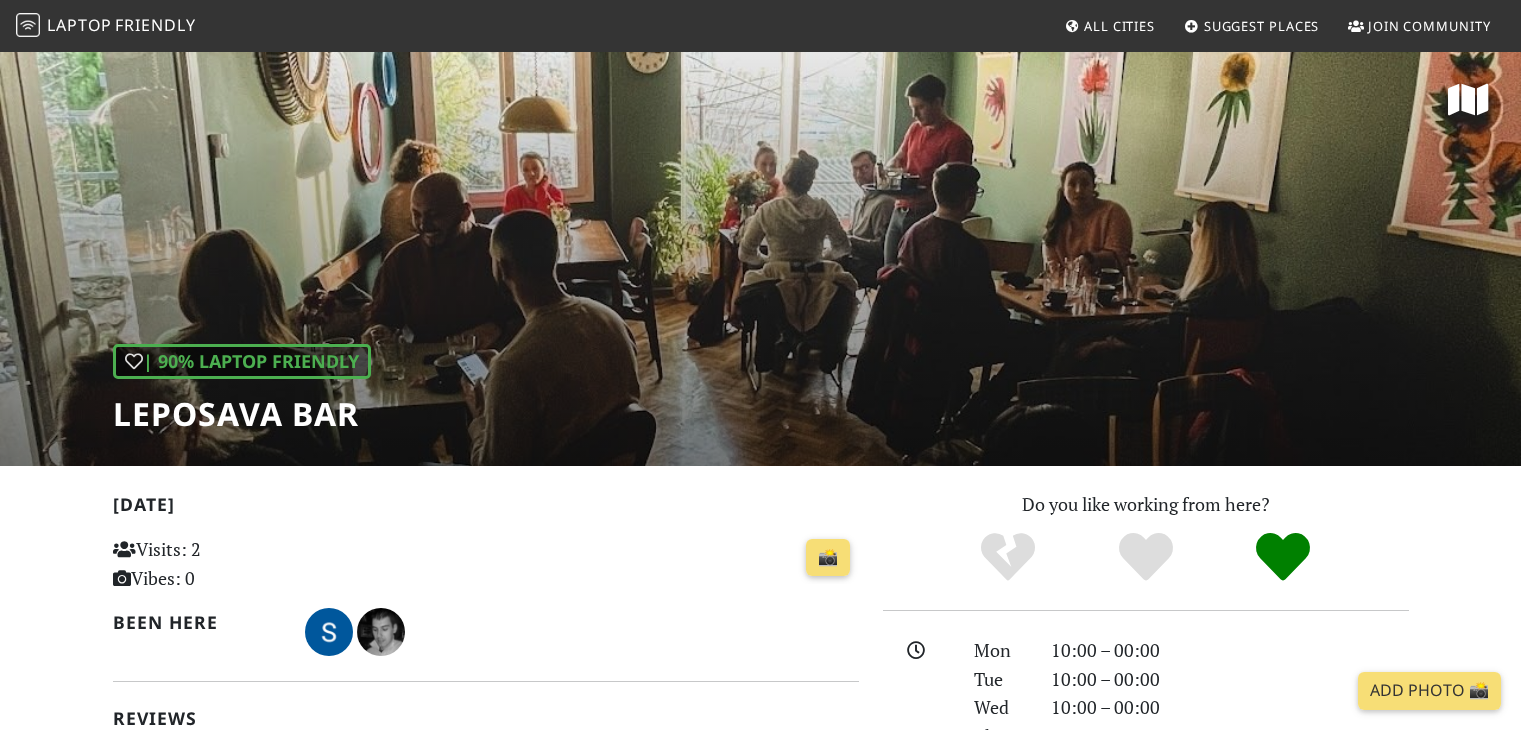 scroll, scrollTop: 0, scrollLeft: 0, axis: both 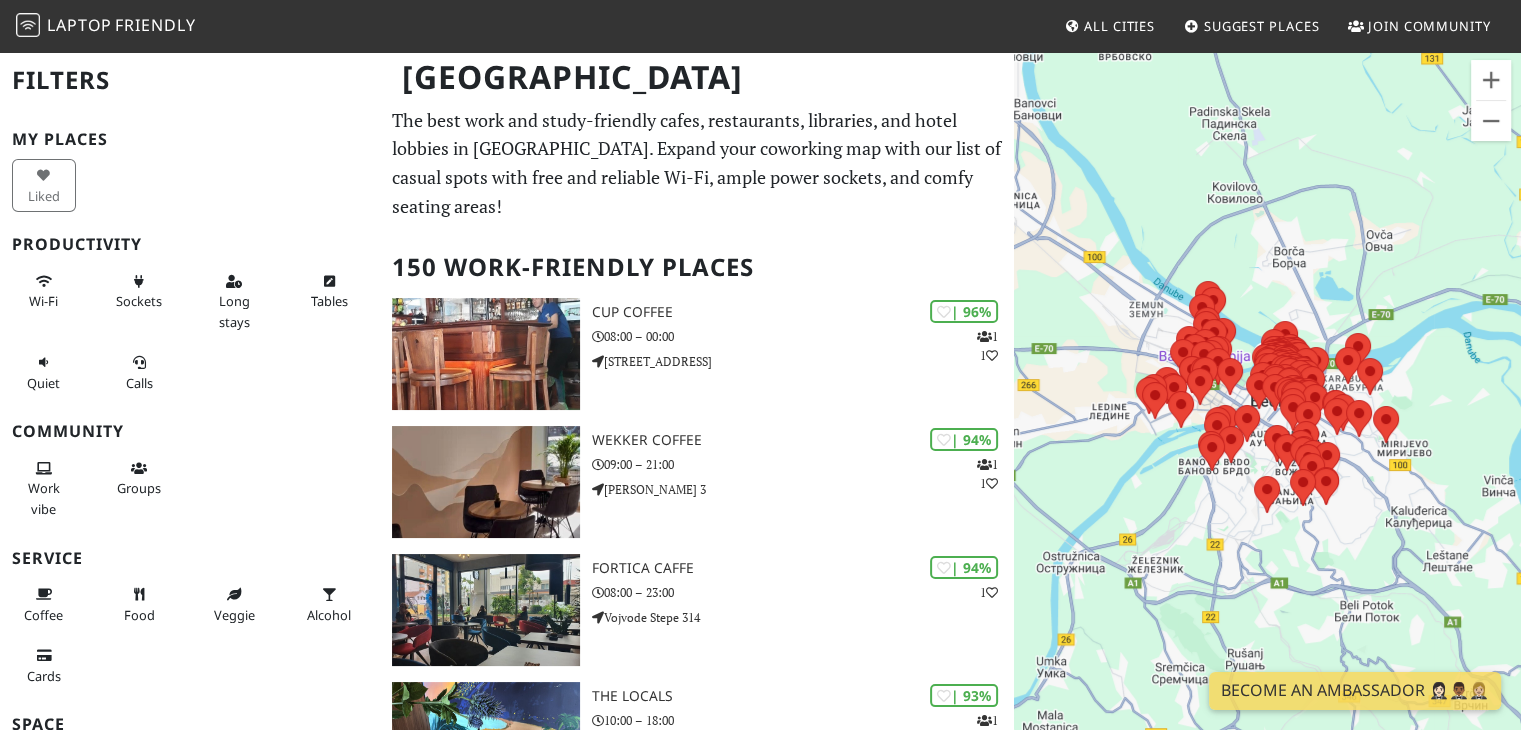 click on "To navigate, press the arrow keys." at bounding box center [1267, 415] 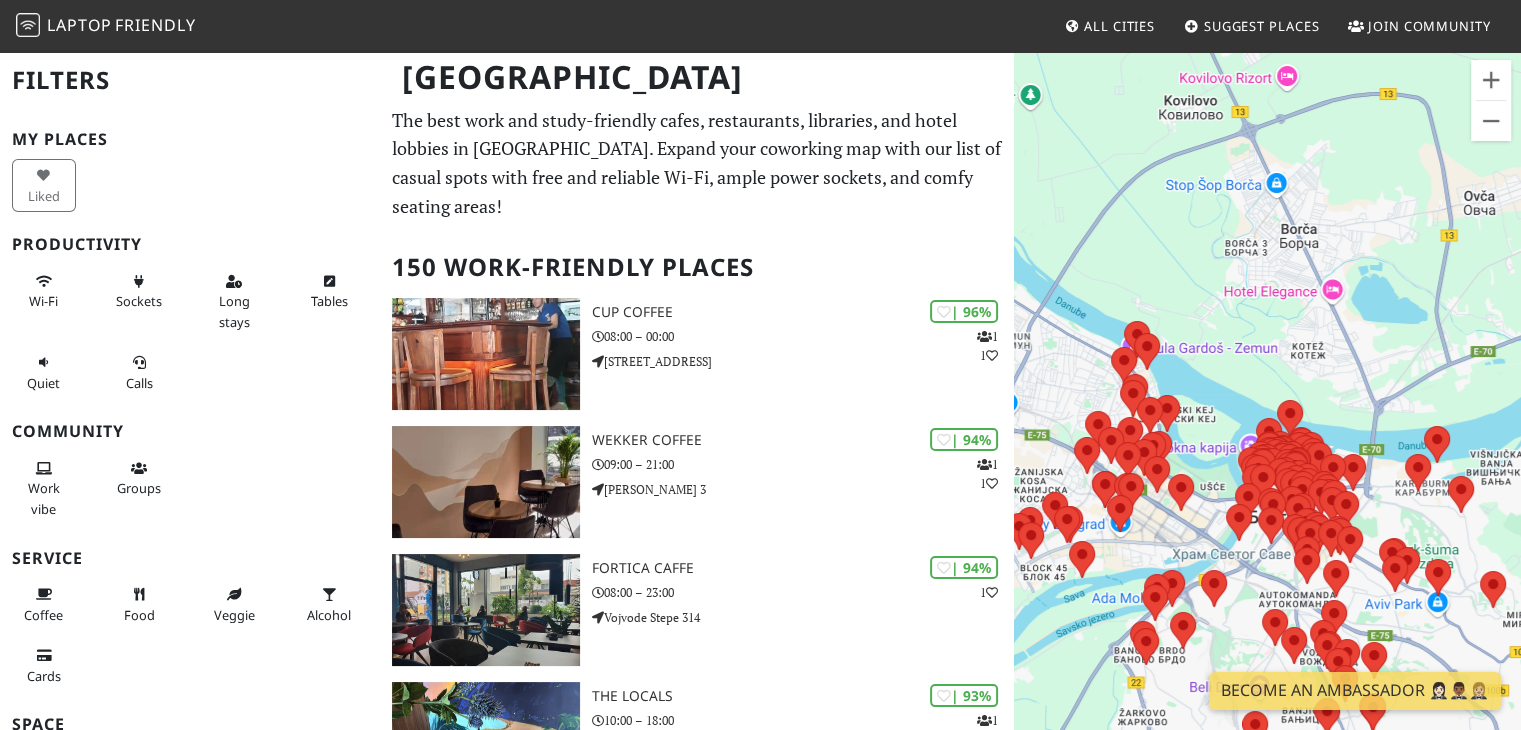 click on "To navigate, press the arrow keys." at bounding box center [1267, 415] 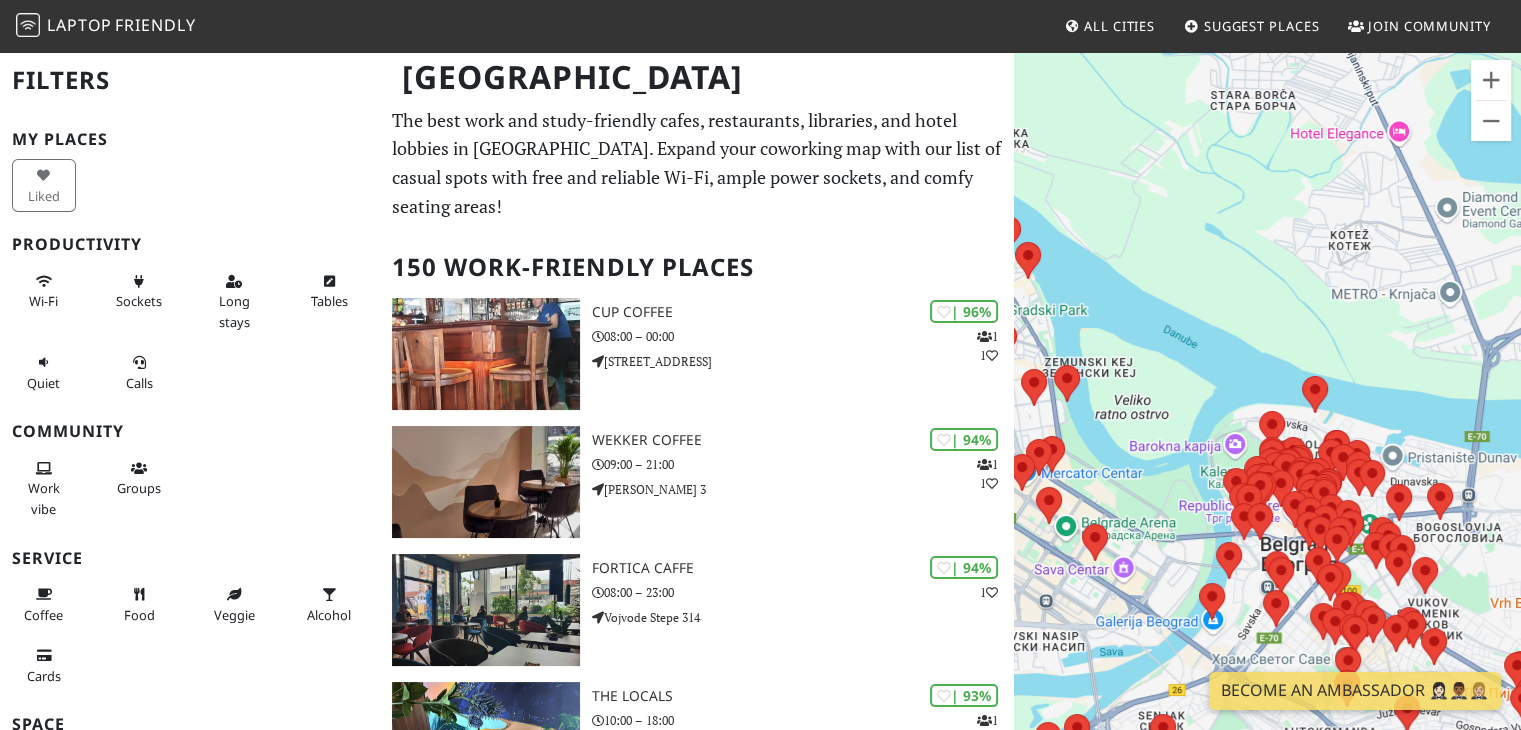 drag, startPoint x: 1346, startPoint y: 443, endPoint x: 1364, endPoint y: 351, distance: 93.74433 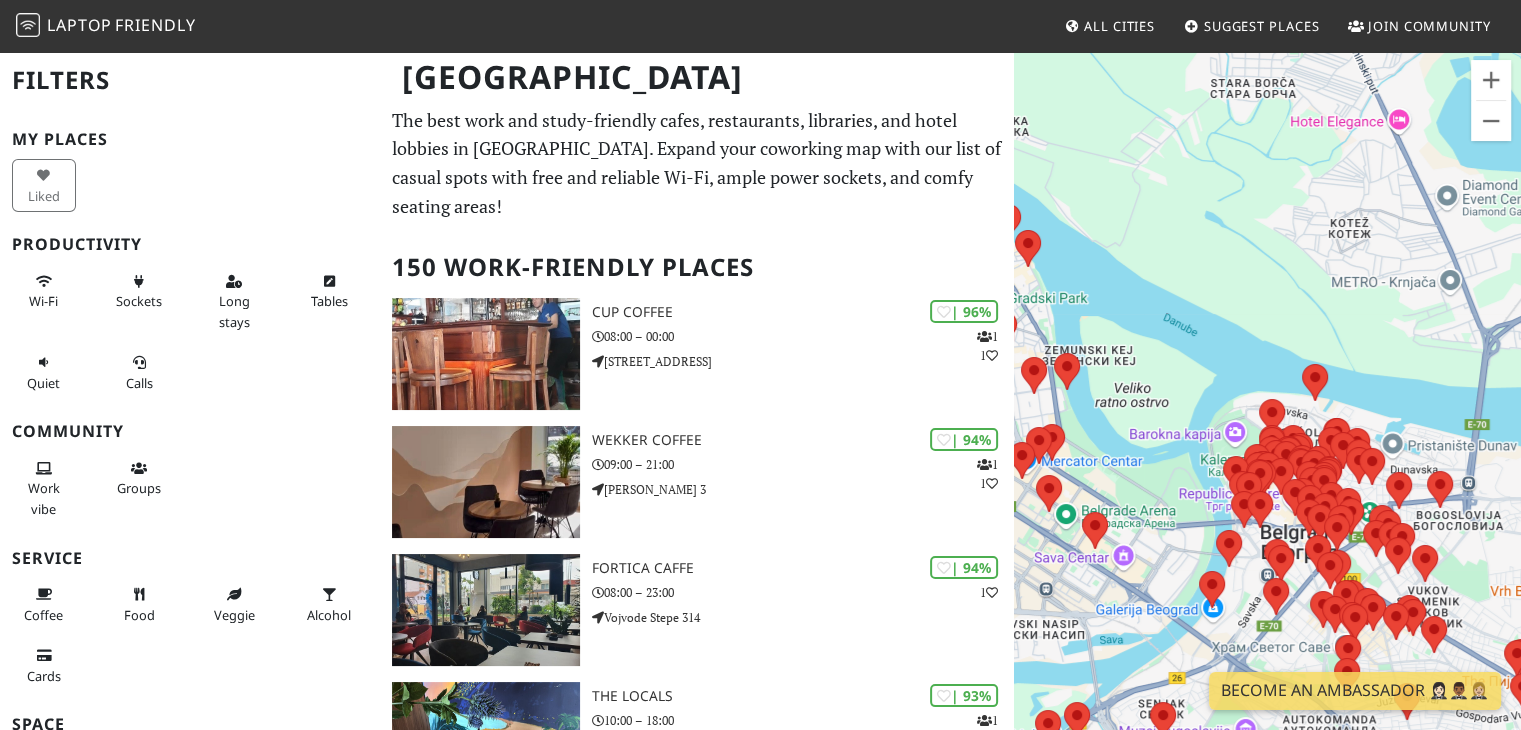 click on "To navigate, press the arrow keys." at bounding box center [1267, 415] 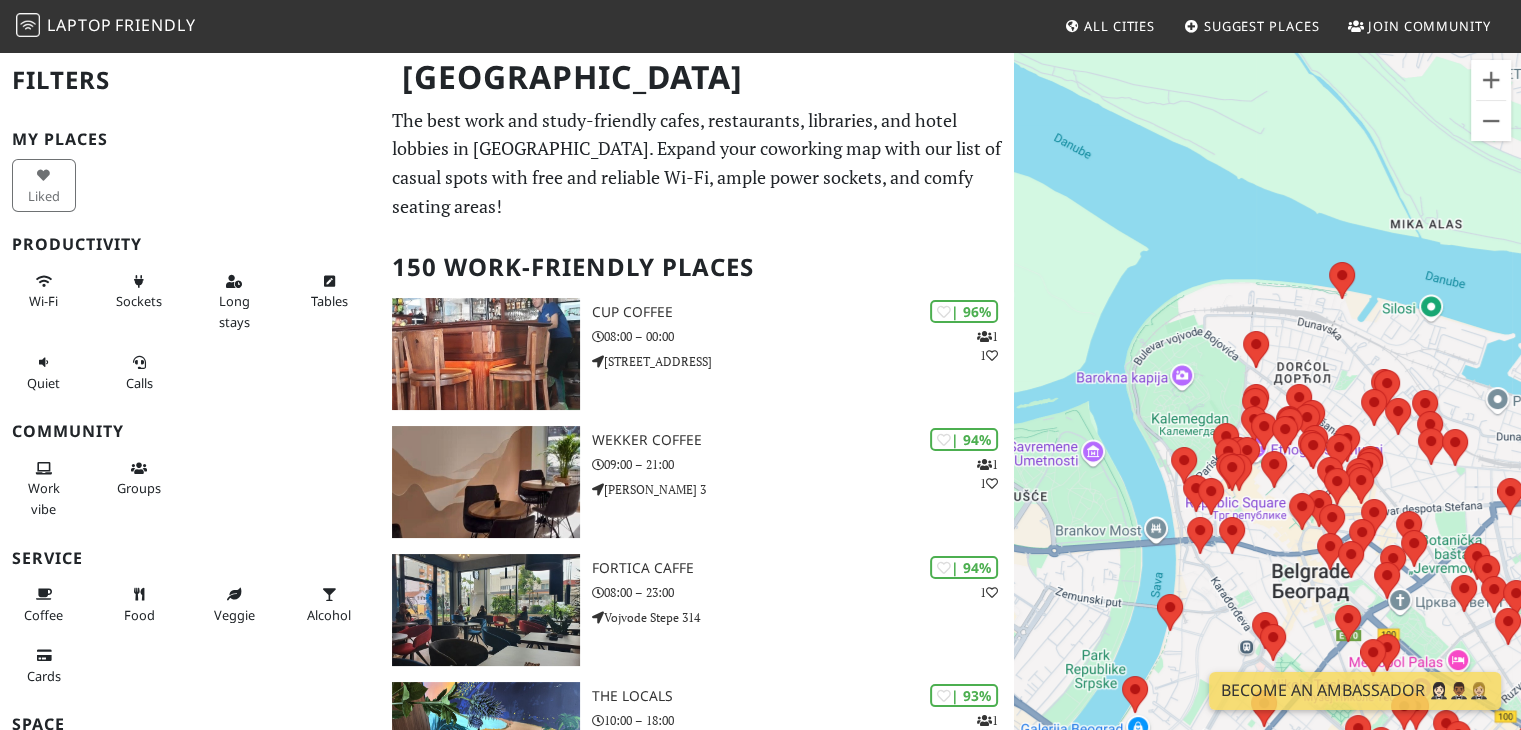 drag, startPoint x: 1360, startPoint y: 385, endPoint x: 1469, endPoint y: 235, distance: 185.42114 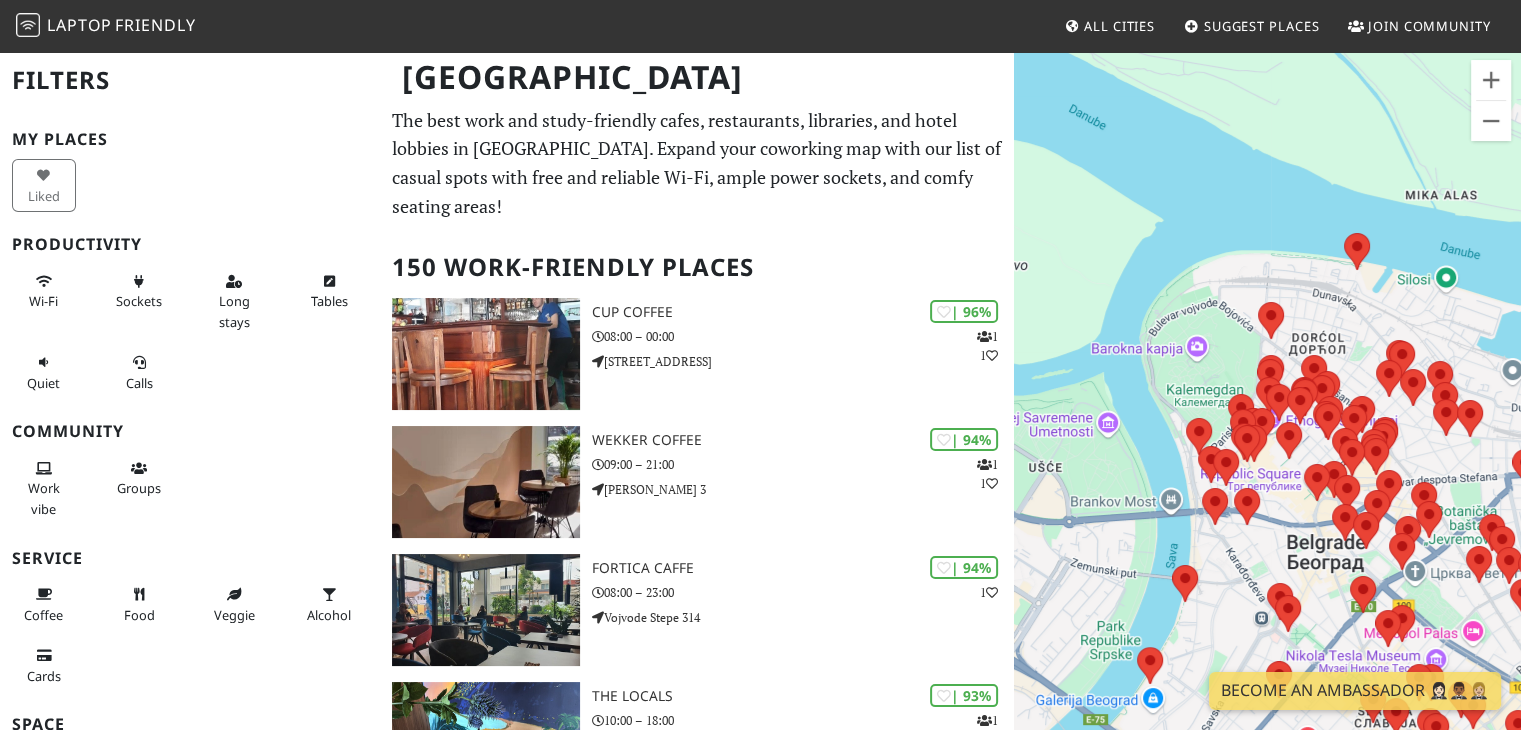 click on "To navigate, press the arrow keys." at bounding box center [1267, 415] 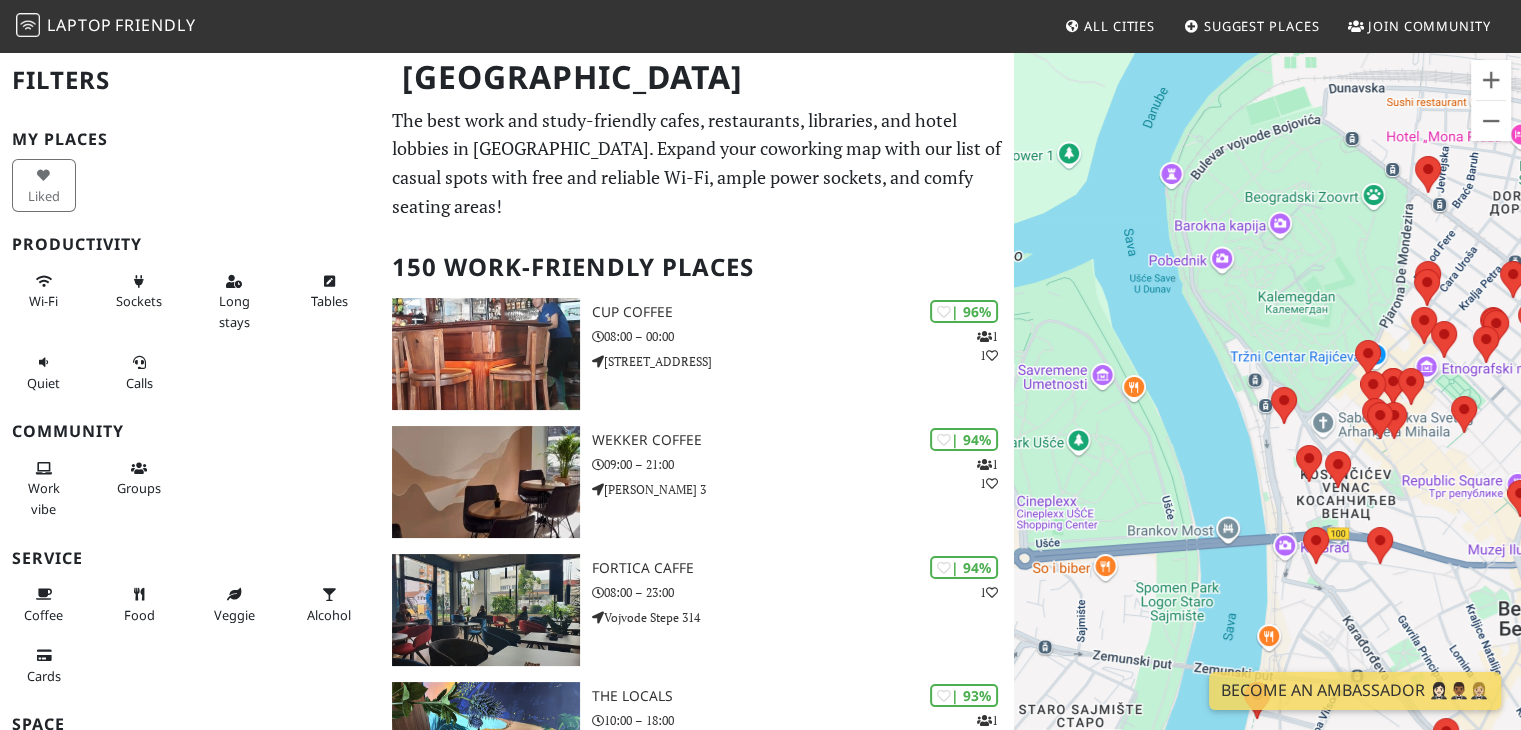drag, startPoint x: 1154, startPoint y: 253, endPoint x: 1214, endPoint y: 341, distance: 106.50822 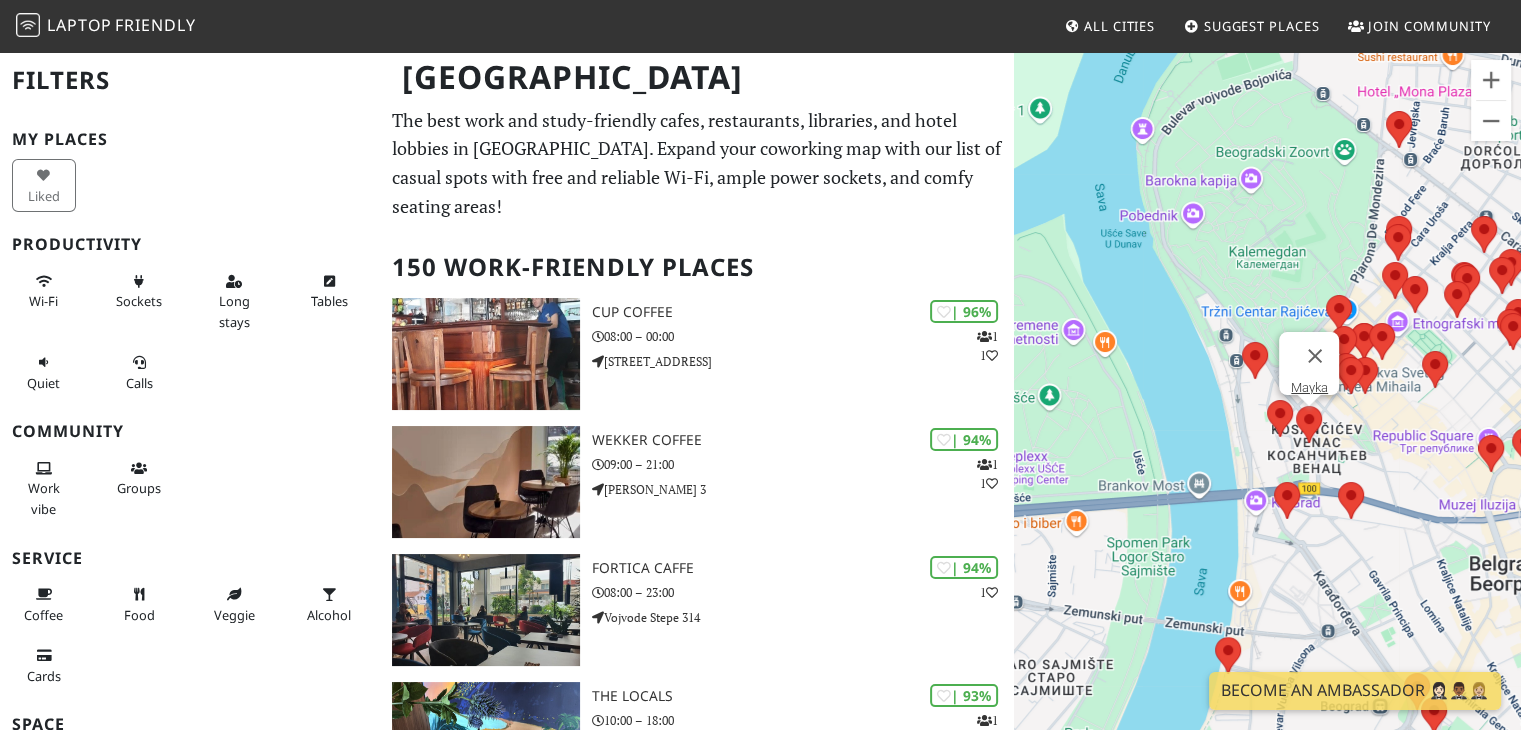 click at bounding box center (1296, 406) 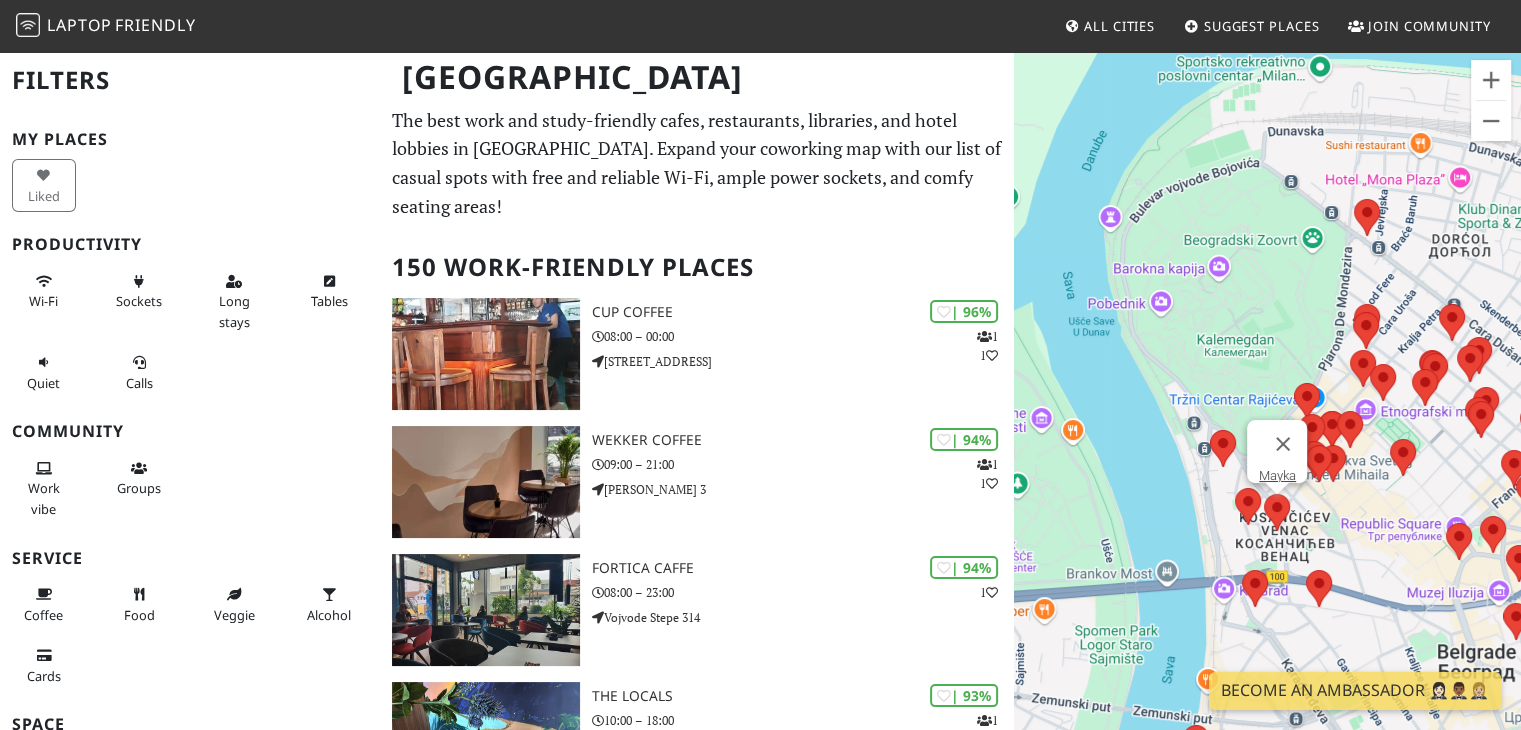 drag, startPoint x: 1208, startPoint y: 284, endPoint x: 1362, endPoint y: 293, distance: 154.26276 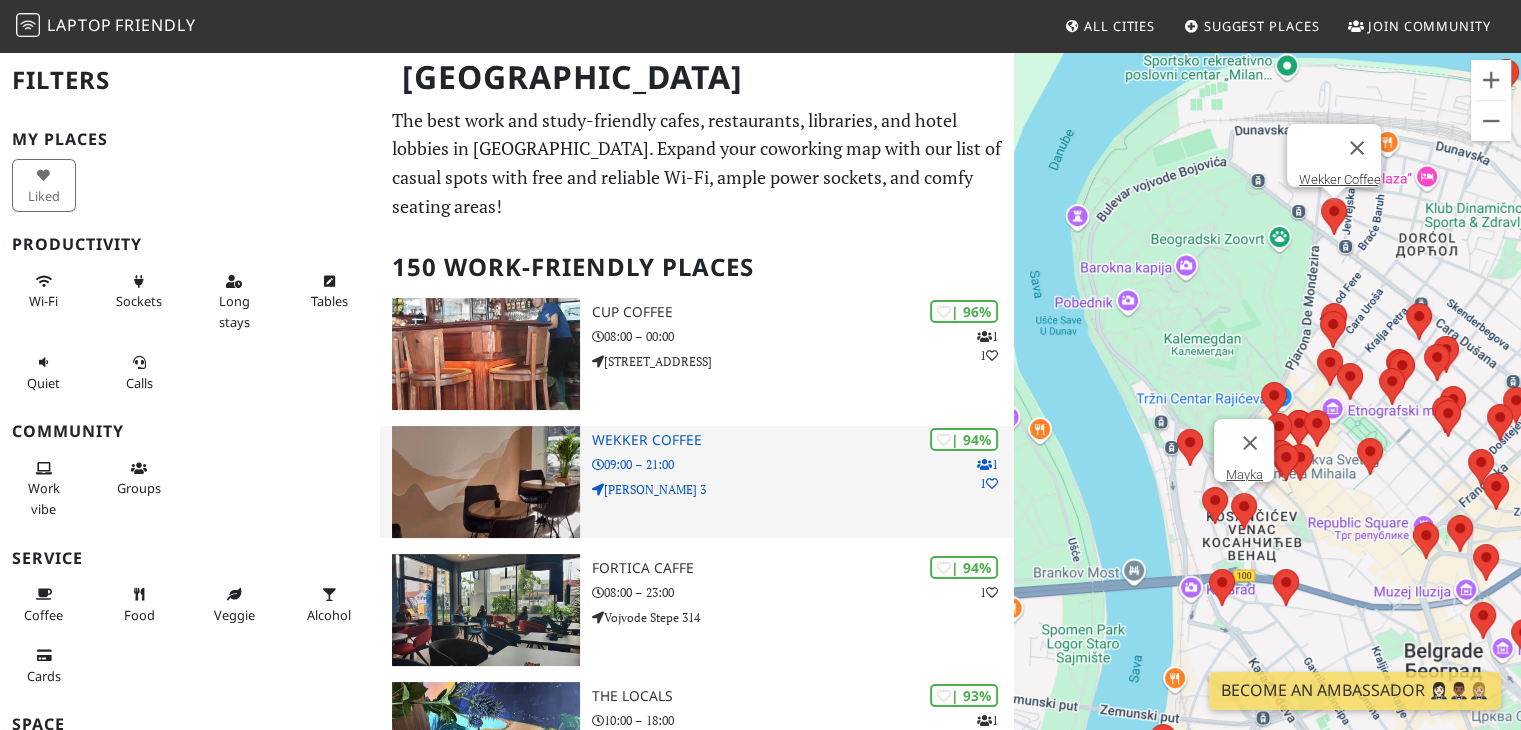 click on "09:00 – 21:00" at bounding box center [803, 464] 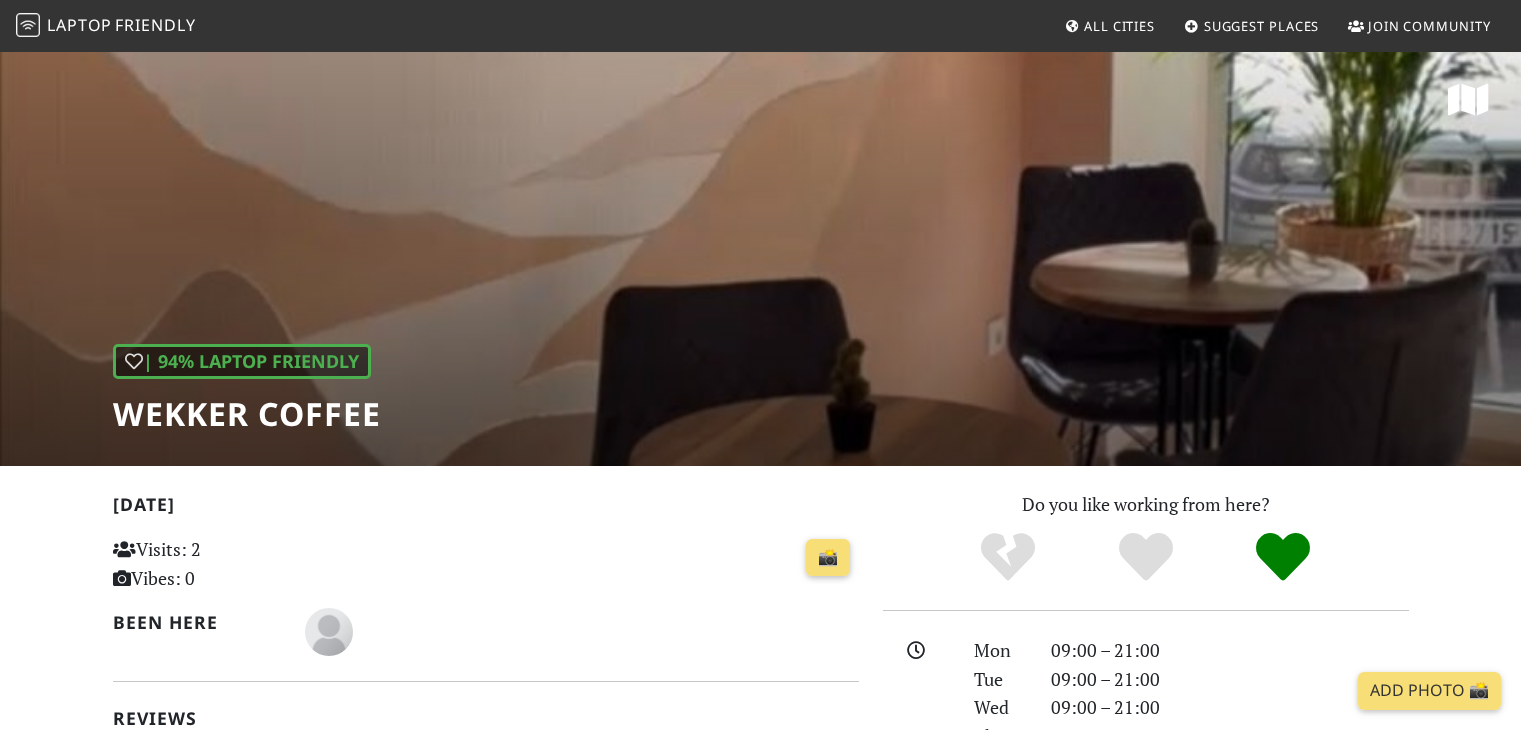 scroll, scrollTop: 0, scrollLeft: 0, axis: both 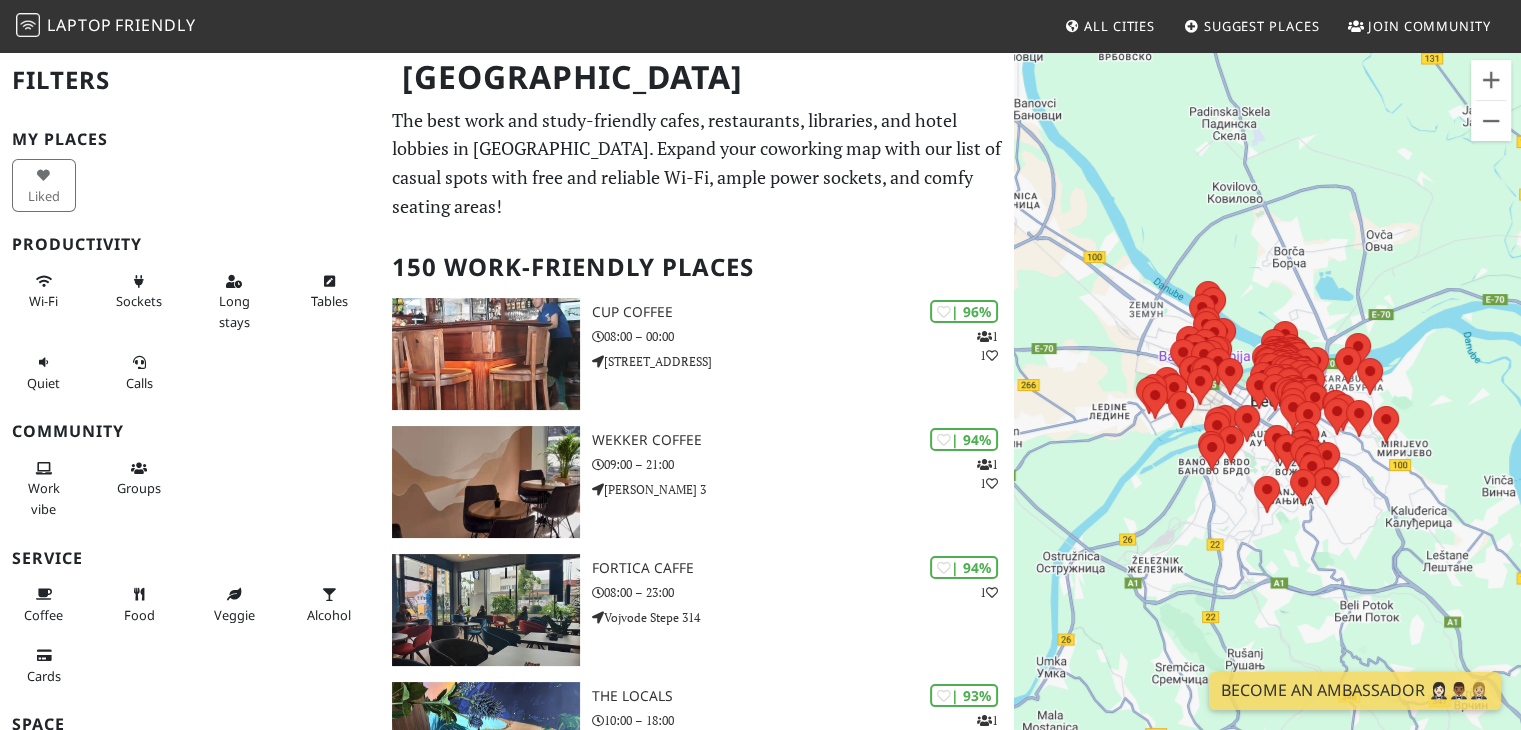 click on "To navigate, press the arrow keys." at bounding box center [1267, 415] 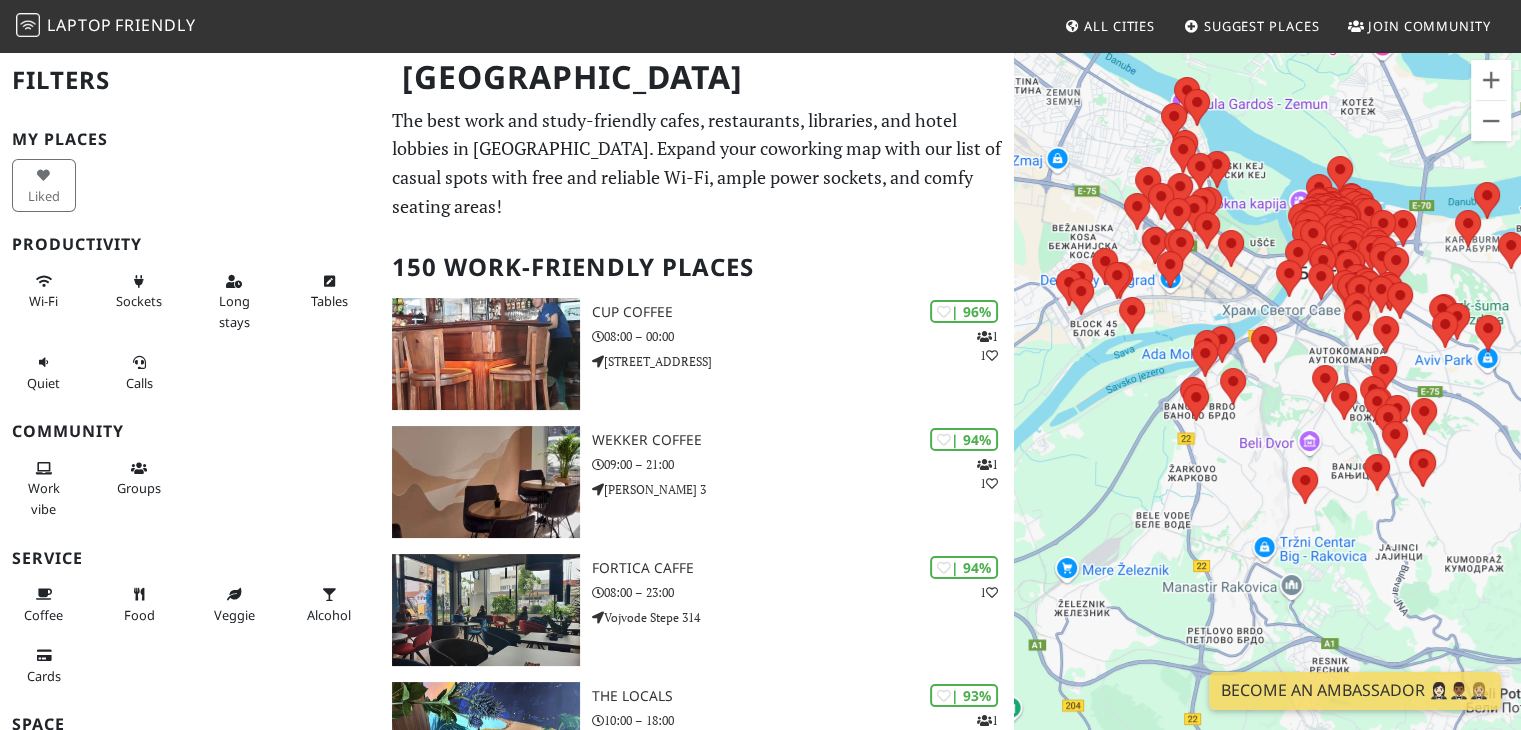click on "To navigate, press the arrow keys." at bounding box center (1267, 415) 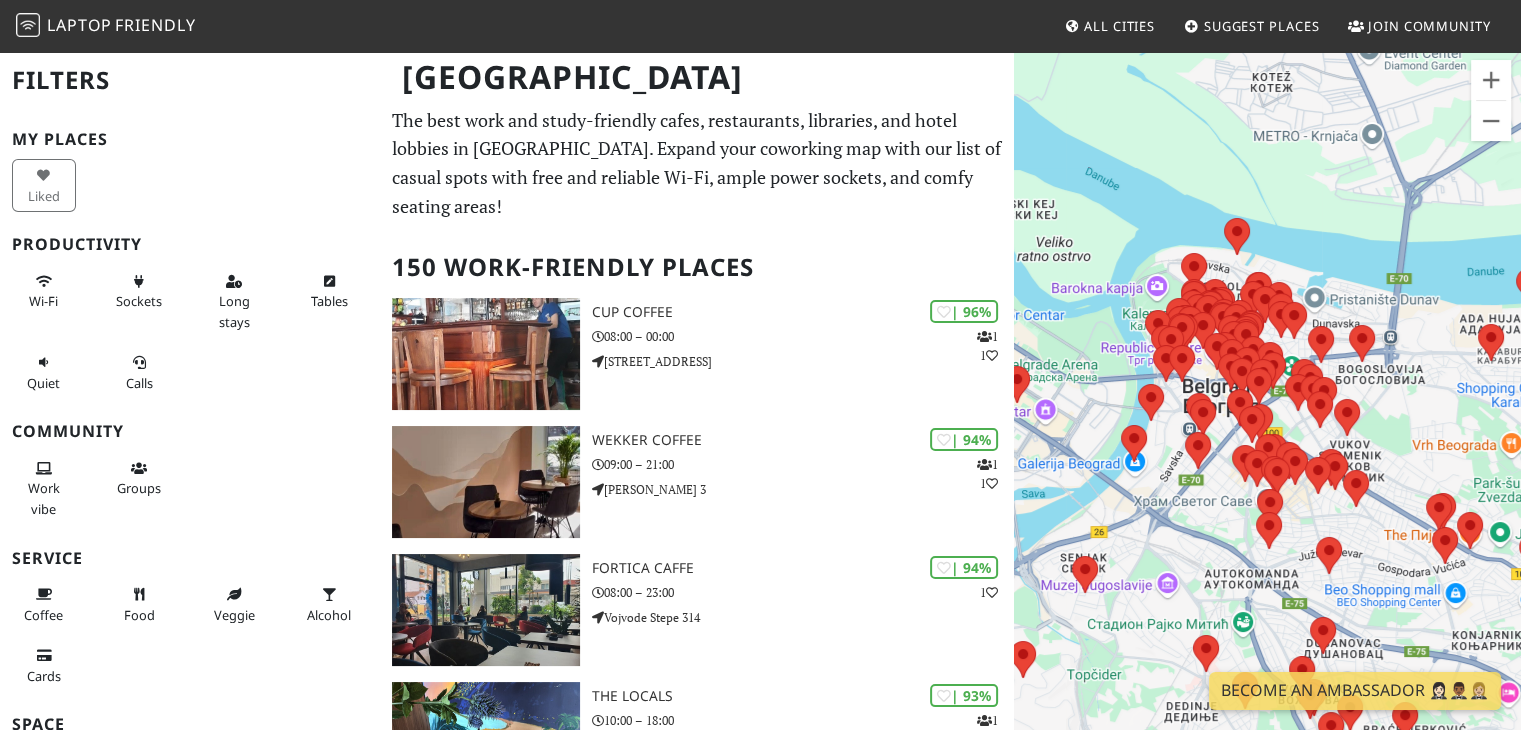 drag, startPoint x: 1260, startPoint y: 267, endPoint x: 1032, endPoint y: 441, distance: 286.81003 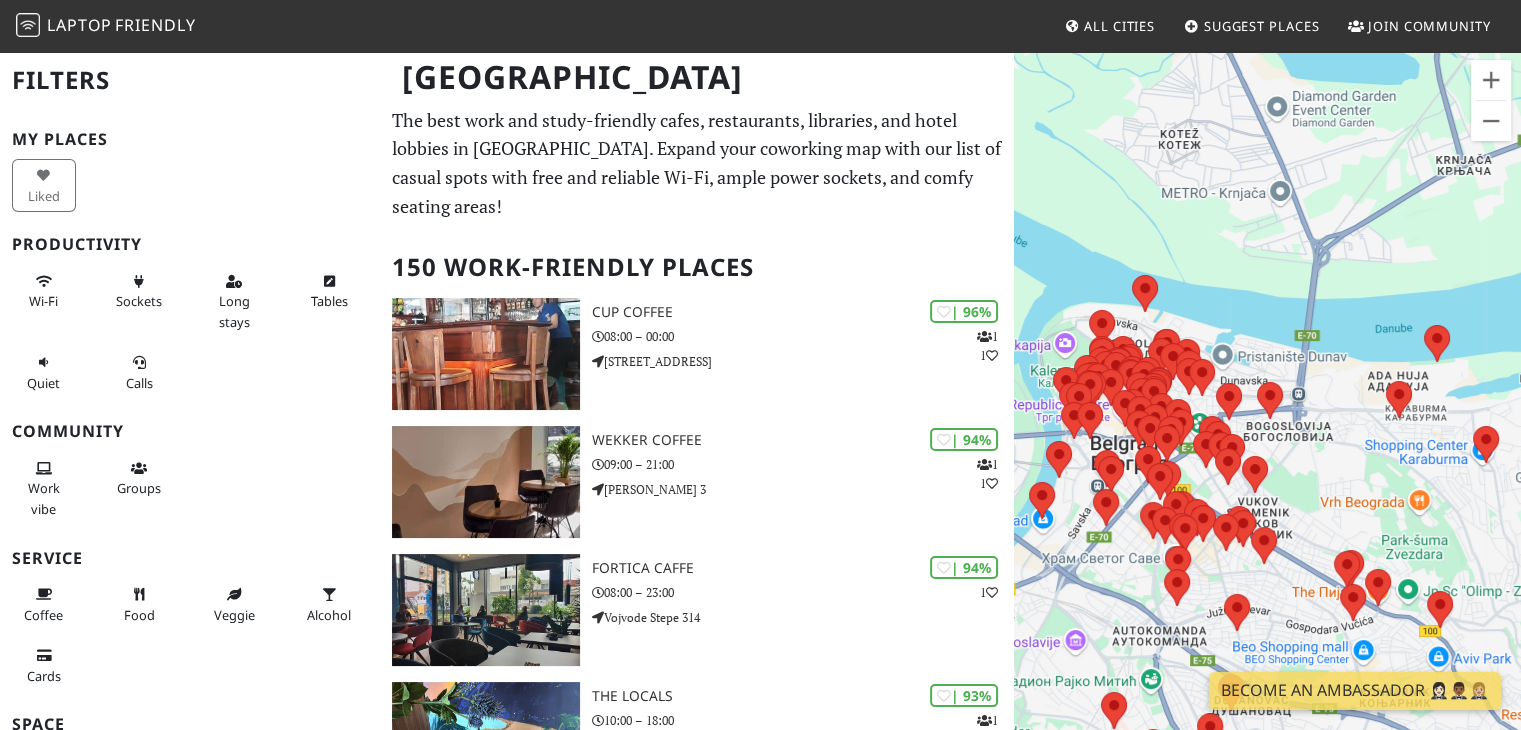 click on "To navigate, press the arrow keys." at bounding box center [1267, 415] 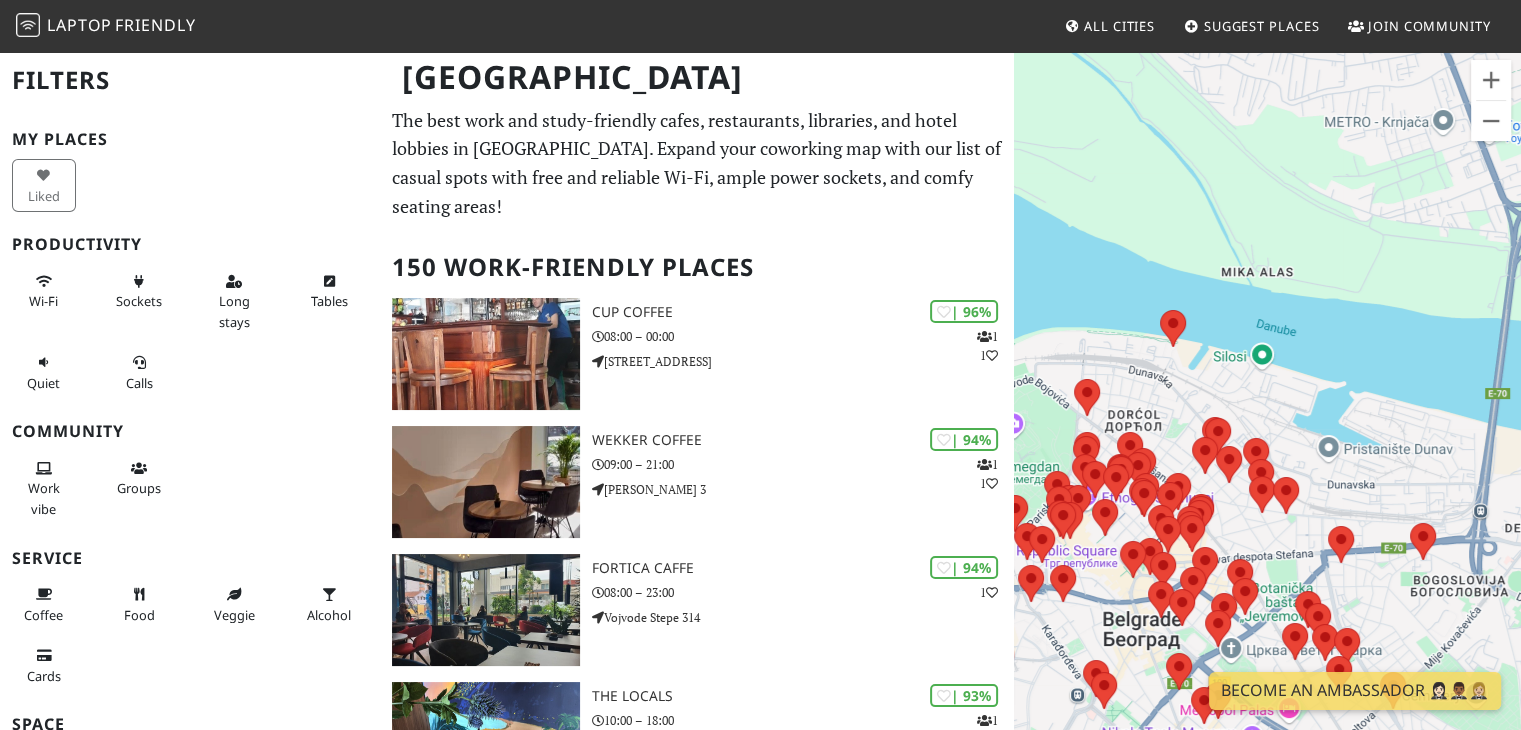 drag, startPoint x: 1181, startPoint y: 301, endPoint x: 1330, endPoint y: 281, distance: 150.33629 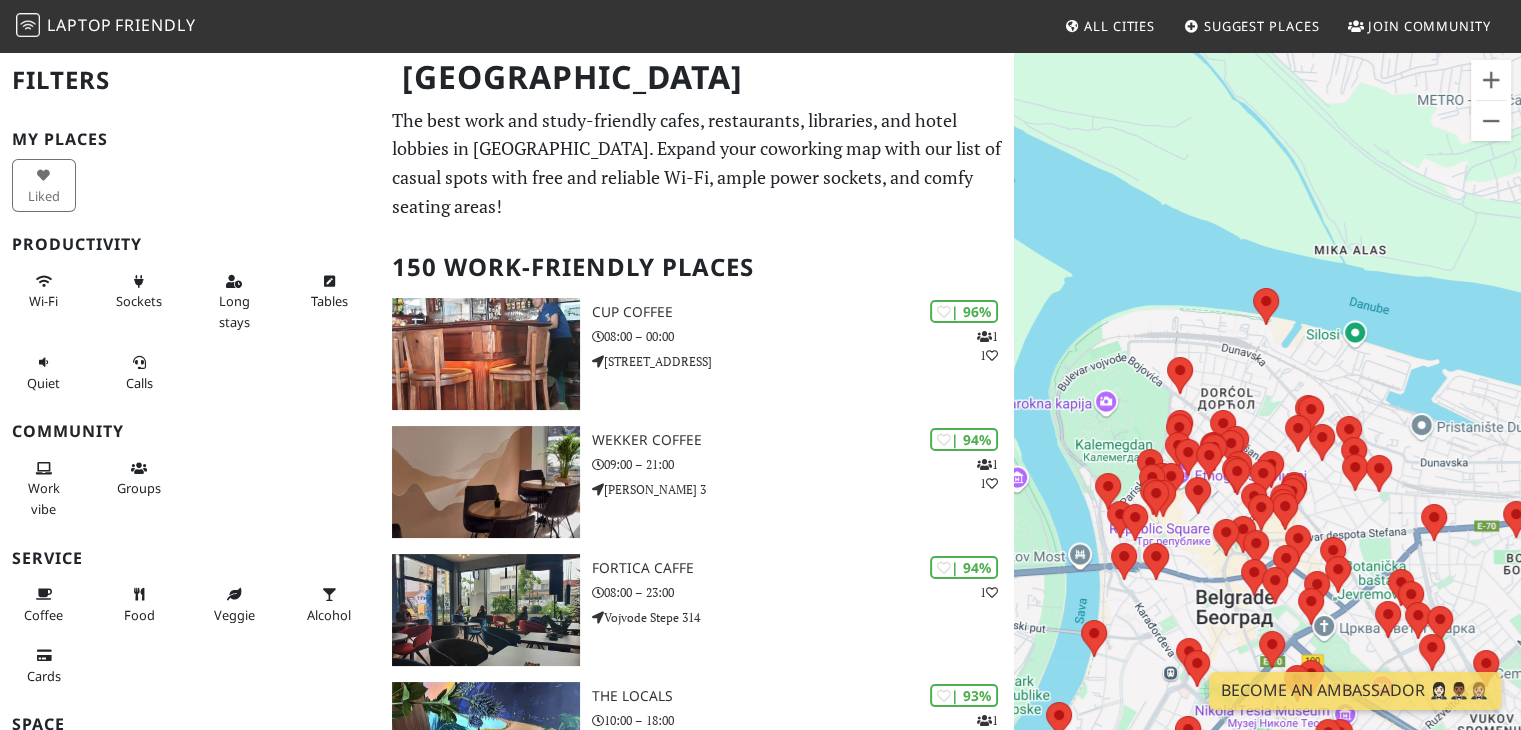 click on "To navigate, press the arrow keys." at bounding box center [1267, 415] 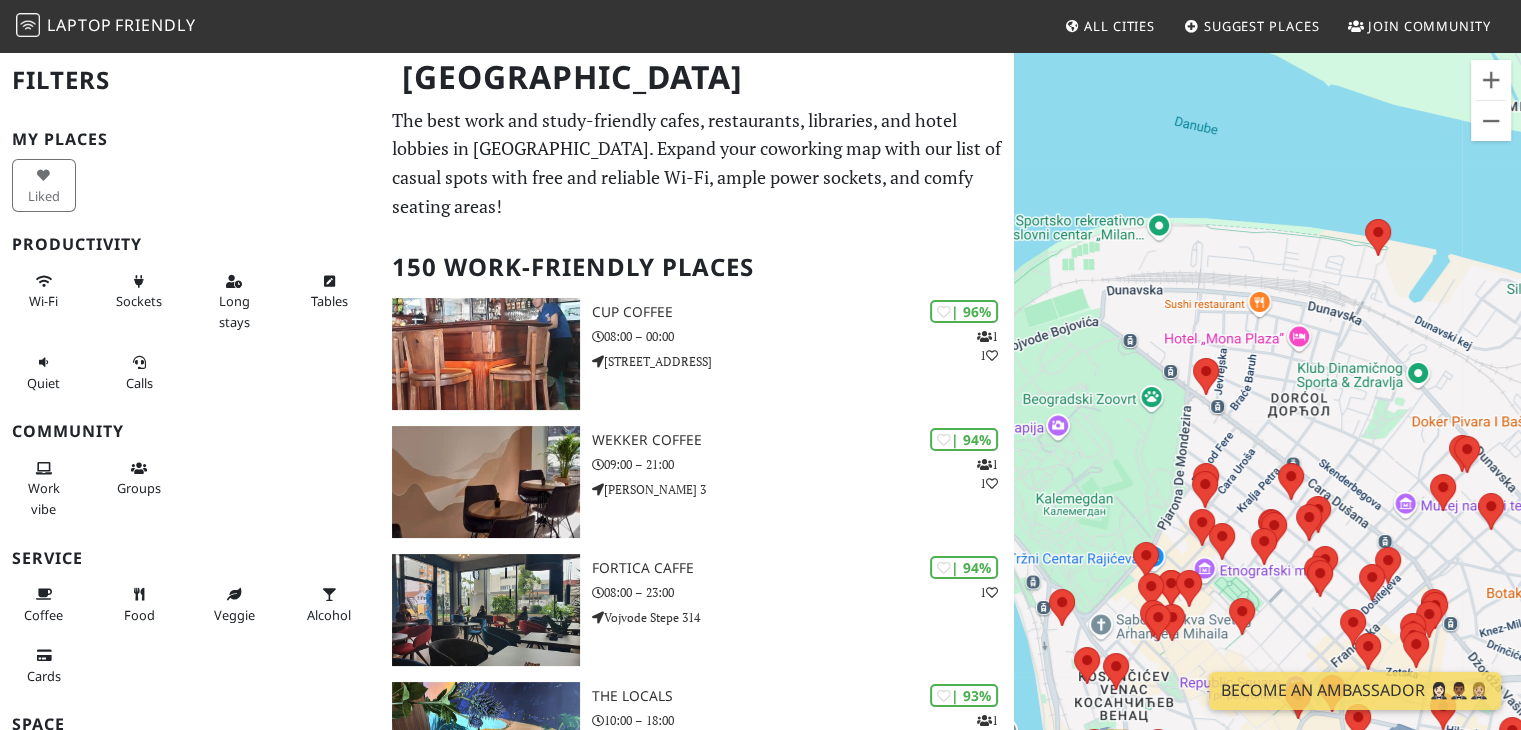 click on "To navigate, press the arrow keys." at bounding box center [1267, 415] 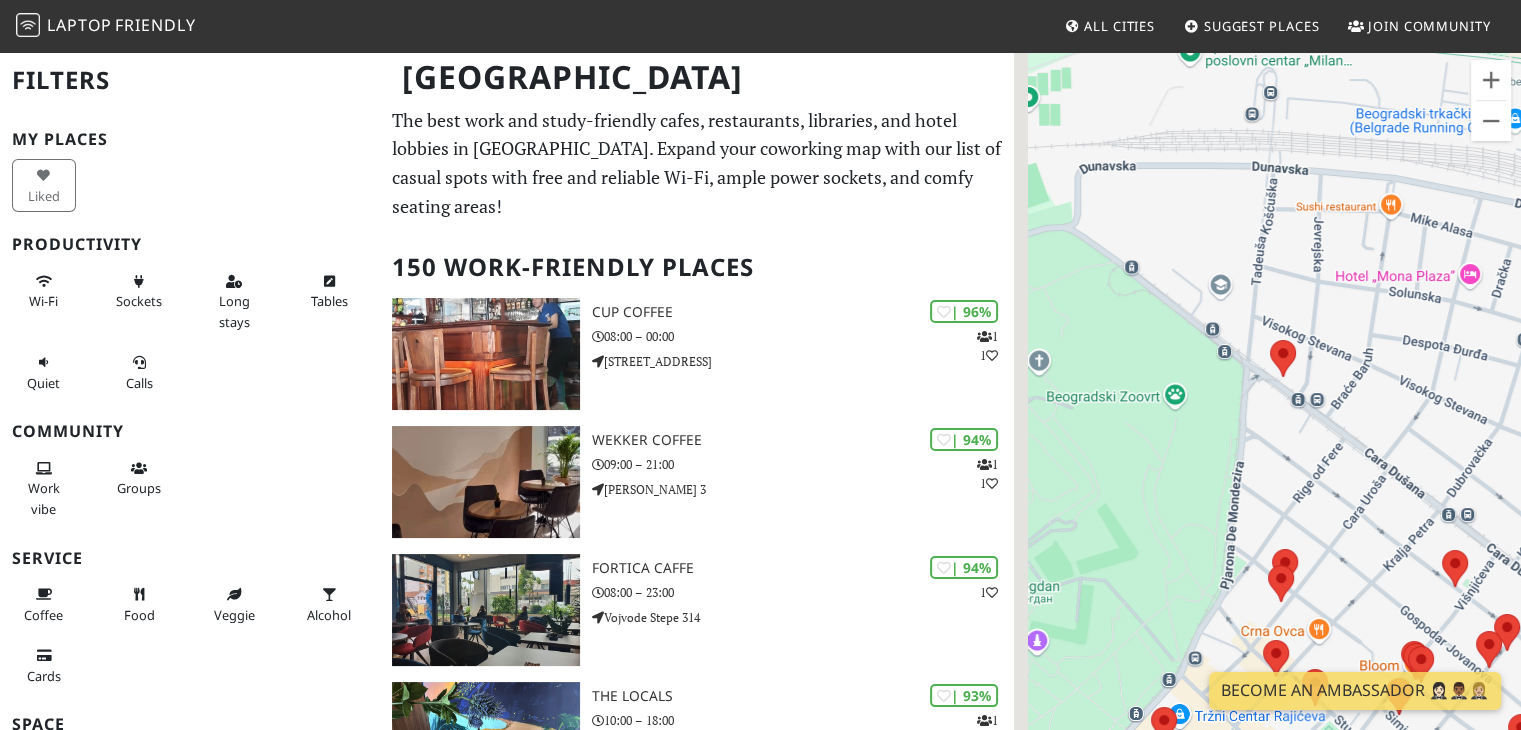 drag, startPoint x: 1278, startPoint y: 414, endPoint x: 1293, endPoint y: 414, distance: 15 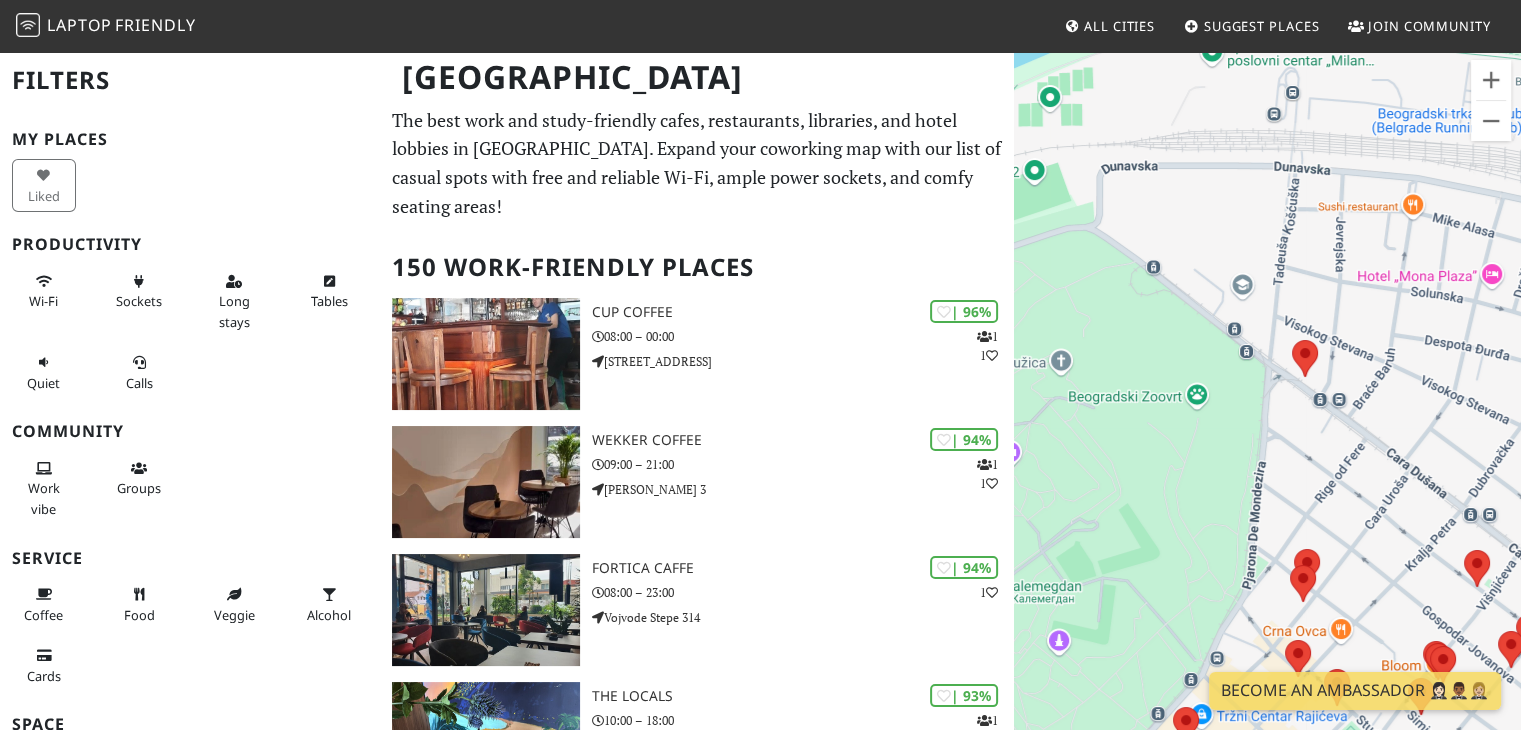 drag, startPoint x: 1257, startPoint y: 402, endPoint x: 1368, endPoint y: 393, distance: 111.364265 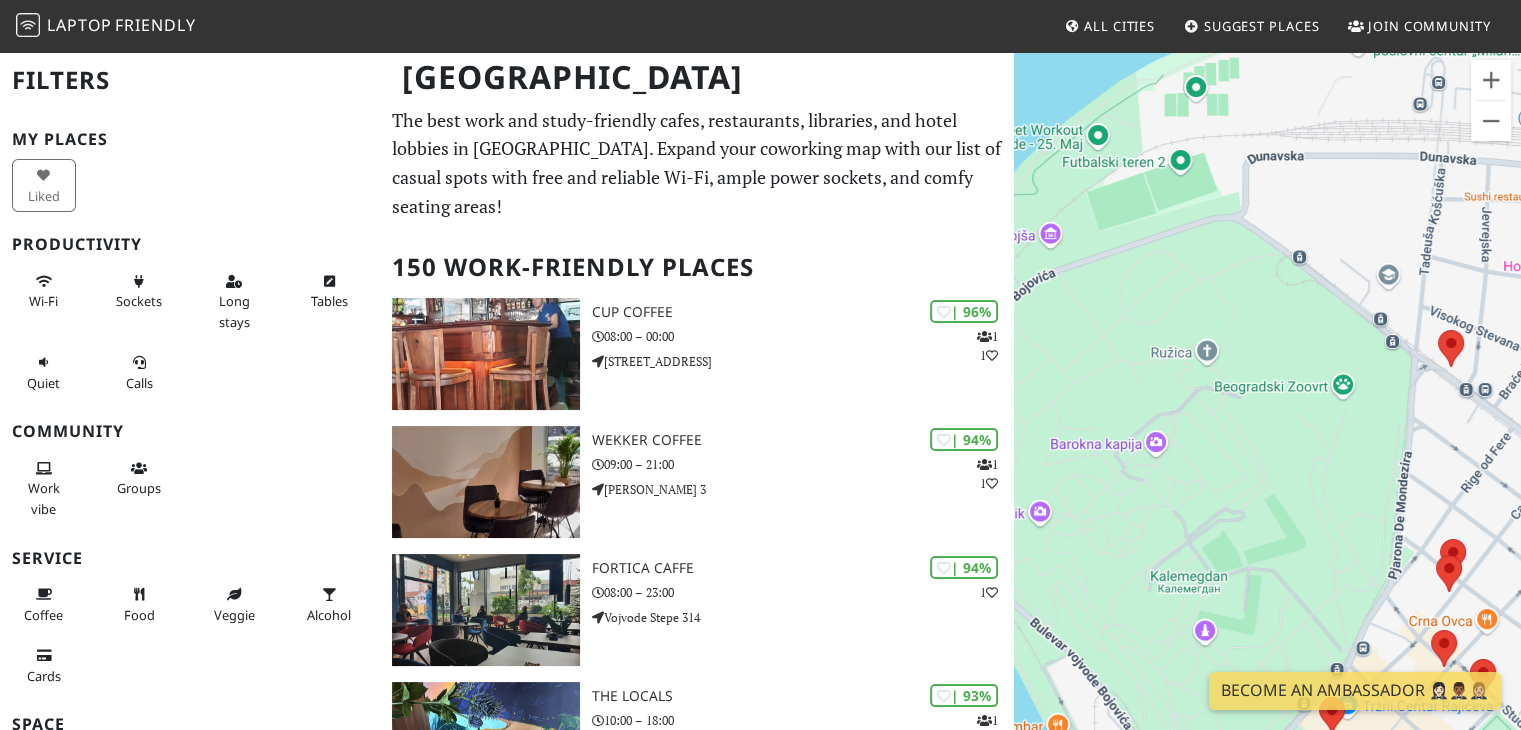 drag, startPoint x: 1288, startPoint y: 589, endPoint x: 1286, endPoint y: 501, distance: 88.02273 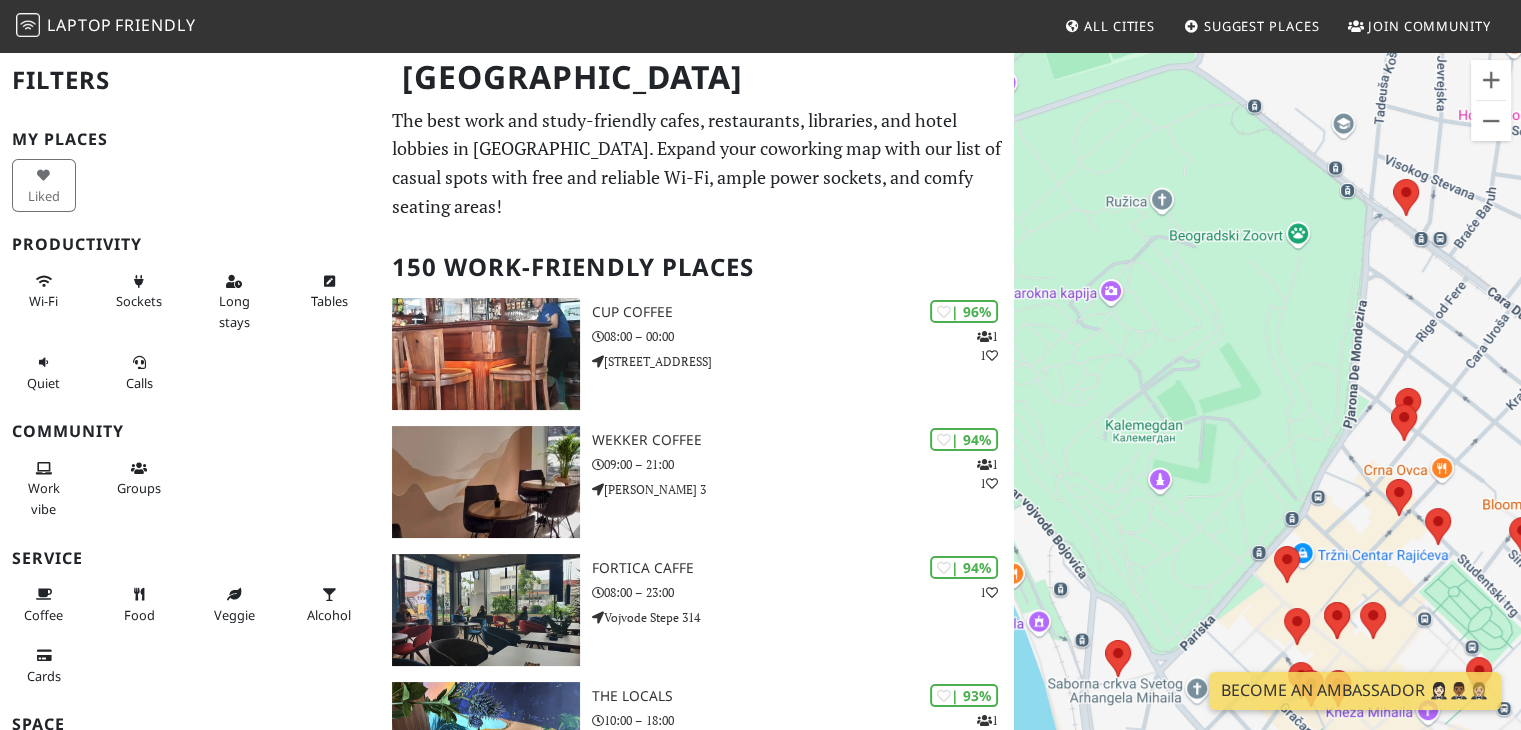 drag, startPoint x: 1348, startPoint y: 512, endPoint x: 1332, endPoint y: 445, distance: 68.88396 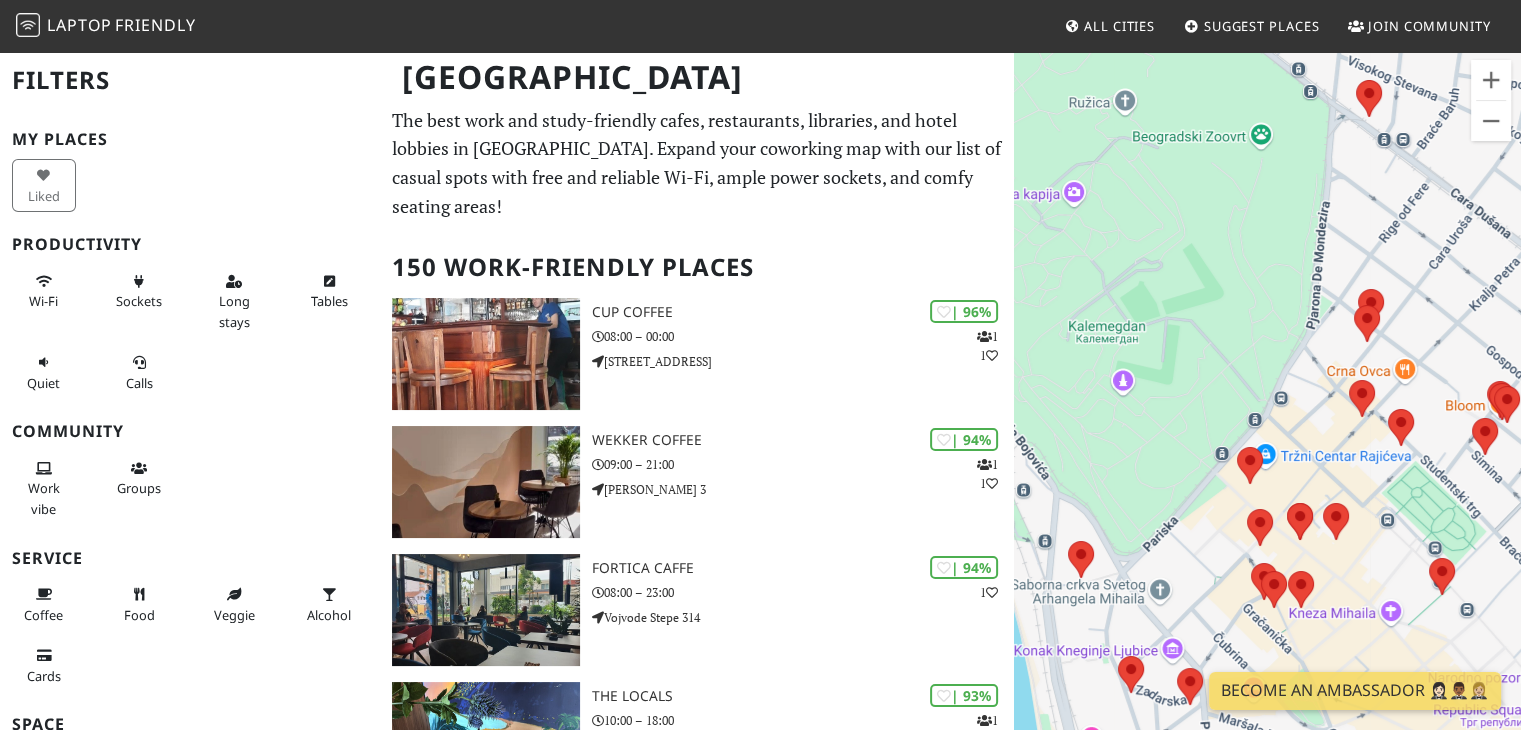 drag, startPoint x: 1304, startPoint y: 442, endPoint x: 1269, endPoint y: 341, distance: 106.89247 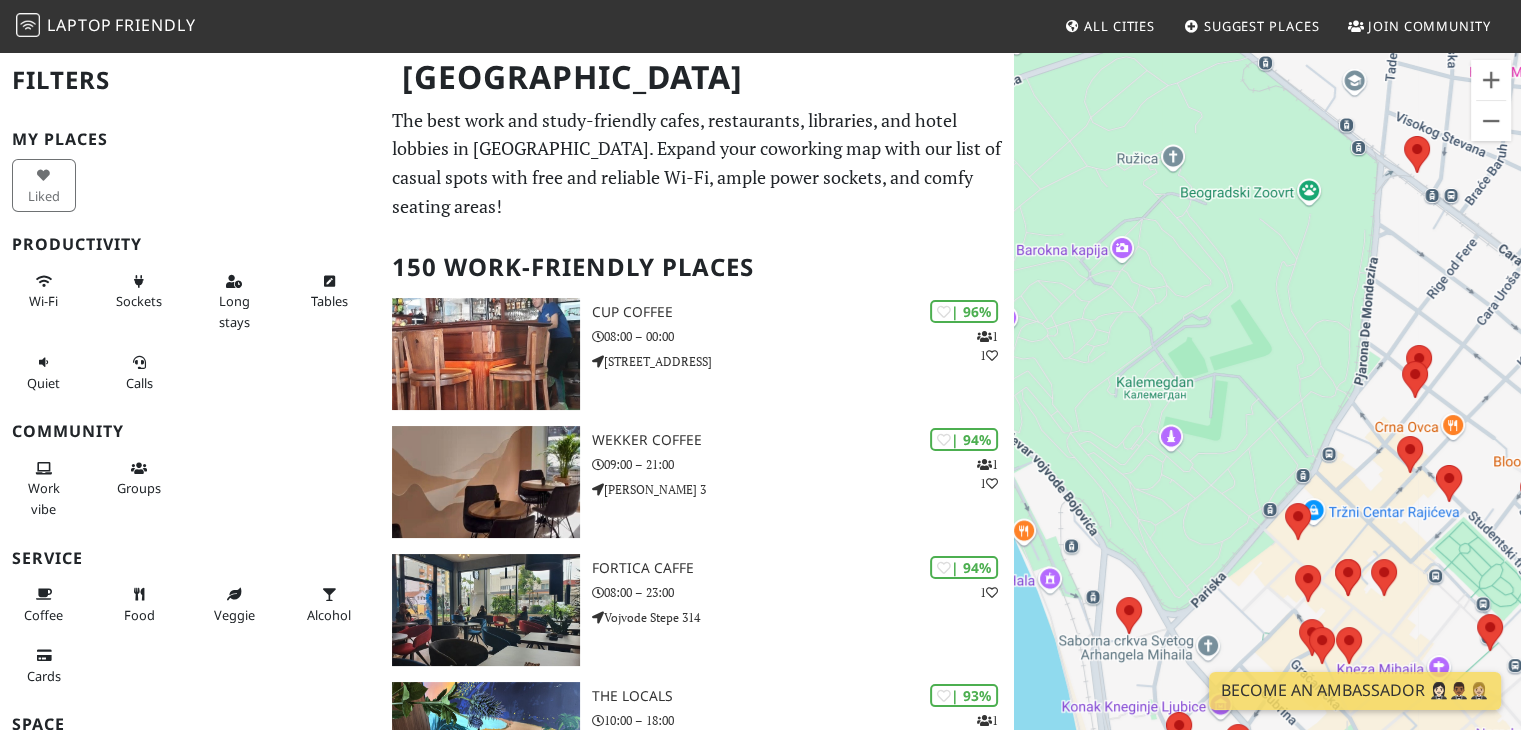 drag, startPoint x: 1255, startPoint y: 358, endPoint x: 1316, endPoint y: 430, distance: 94.36631 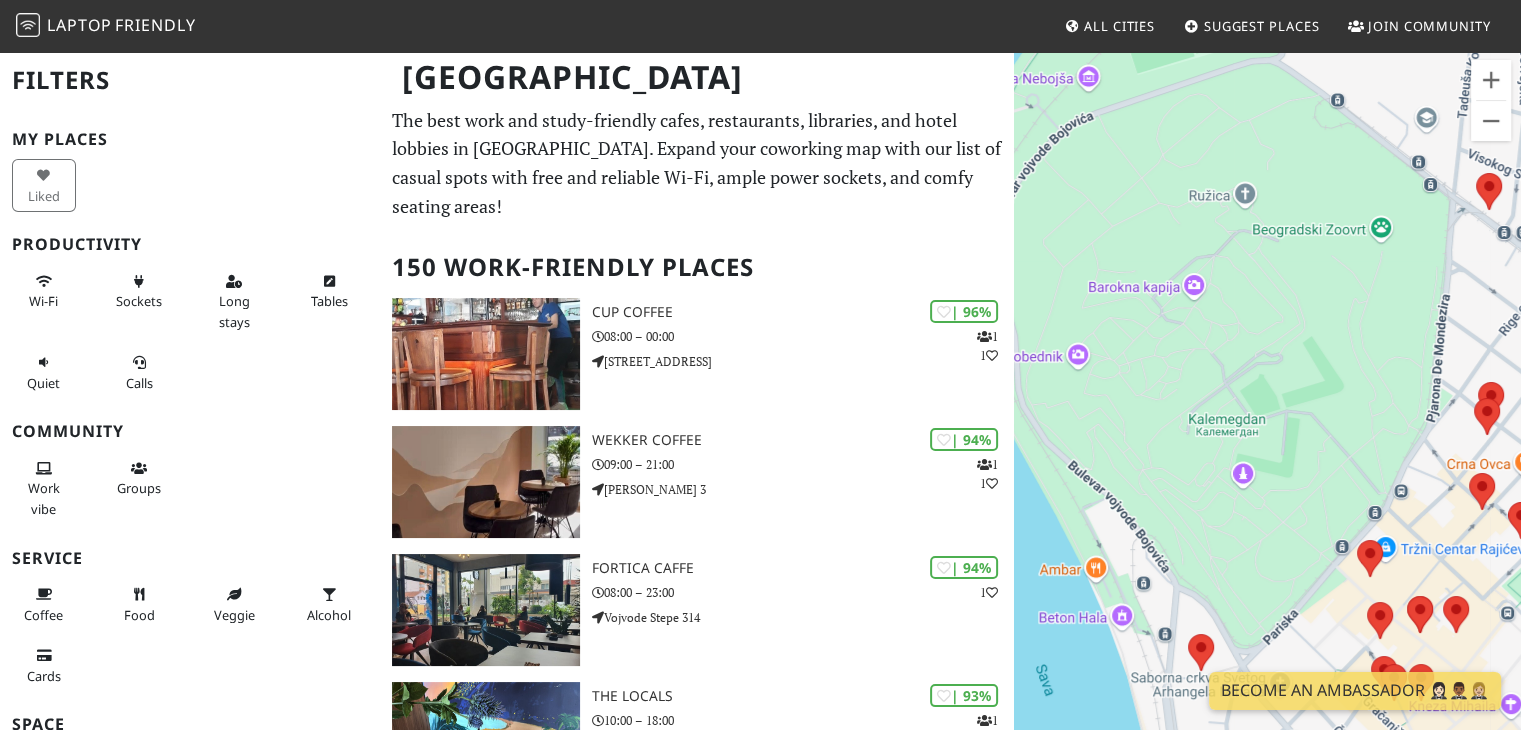 drag, startPoint x: 1392, startPoint y: 443, endPoint x: 1404, endPoint y: 445, distance: 12.165525 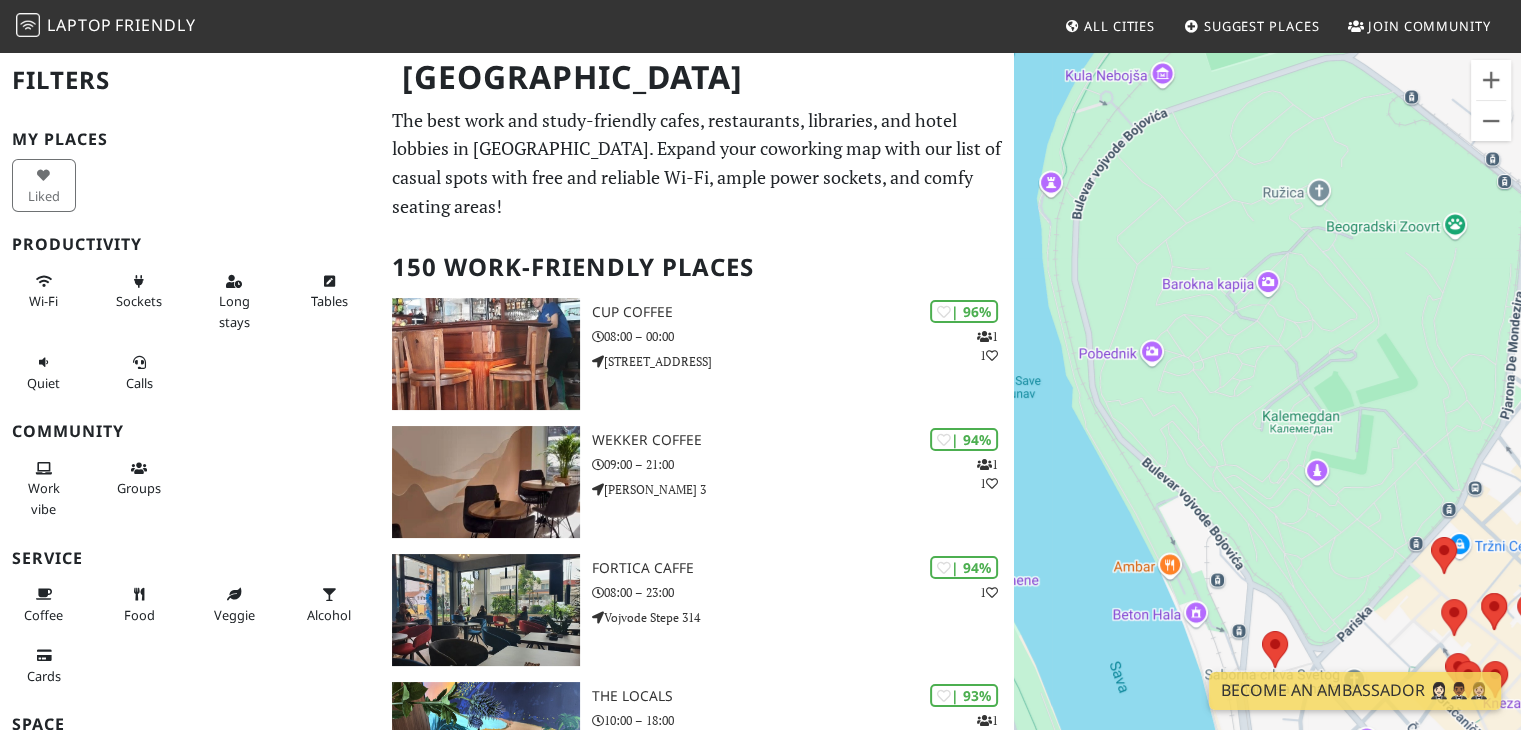 drag, startPoint x: 1304, startPoint y: 278, endPoint x: 1300, endPoint y: 265, distance: 13.601471 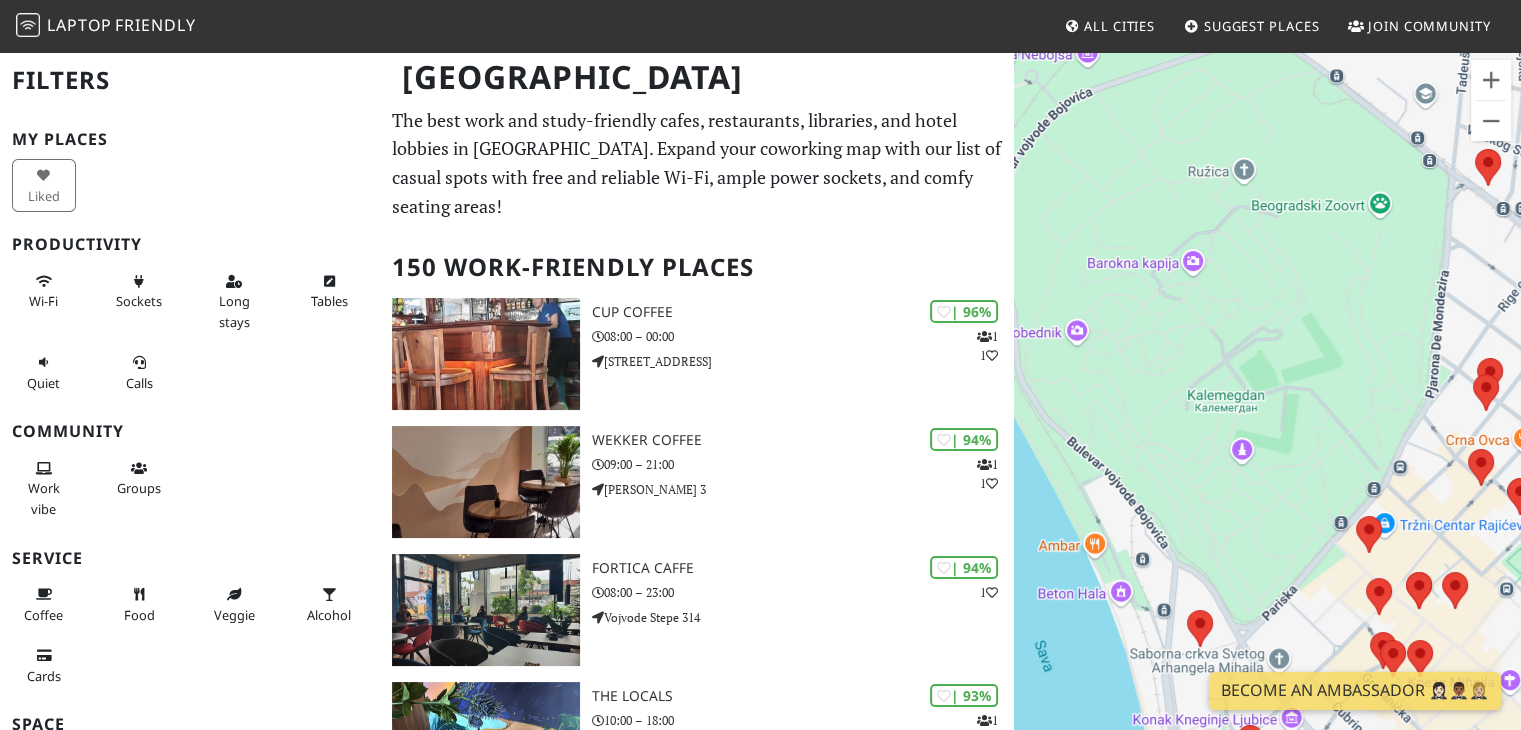 drag, startPoint x: 1301, startPoint y: 587, endPoint x: 1402, endPoint y: 236, distance: 365.24237 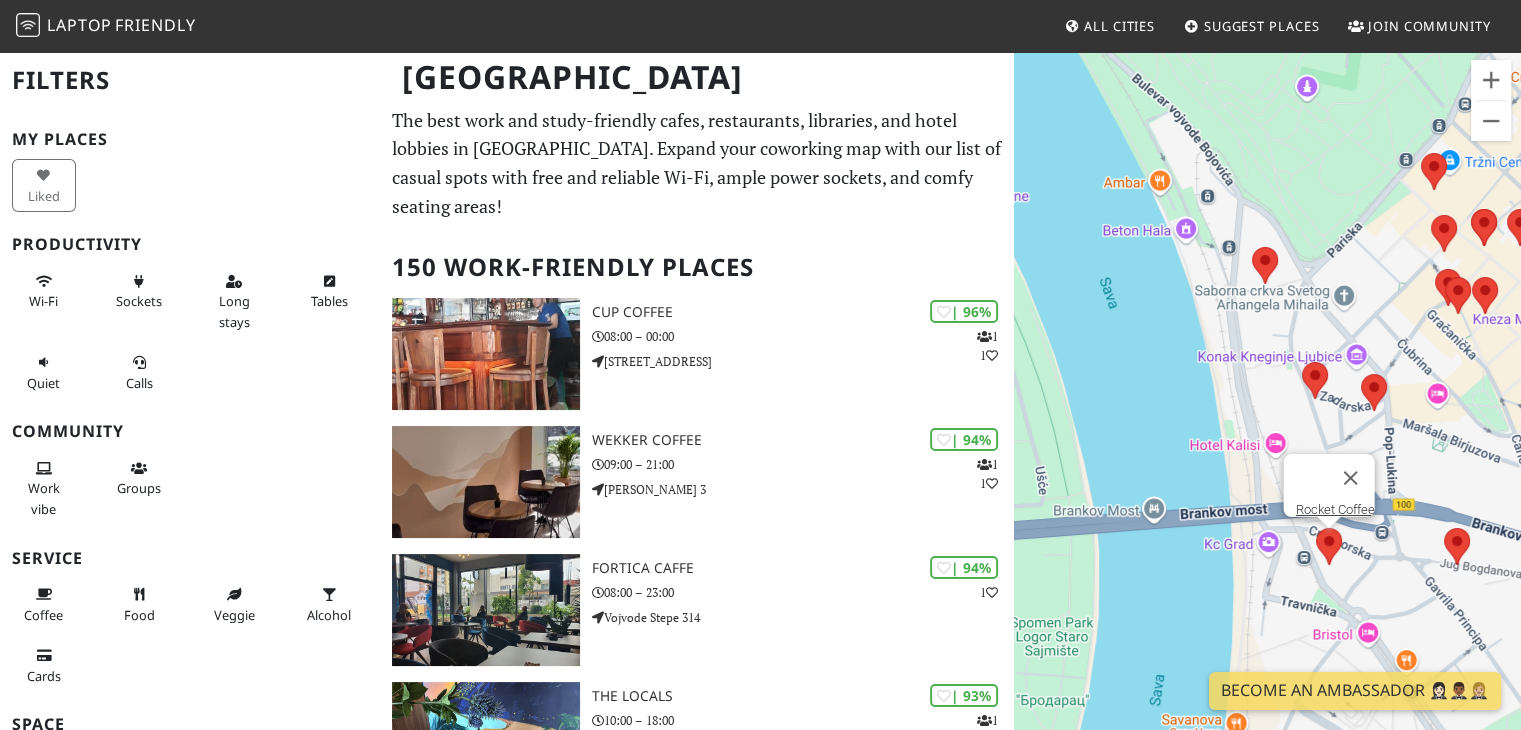 click at bounding box center [1316, 528] 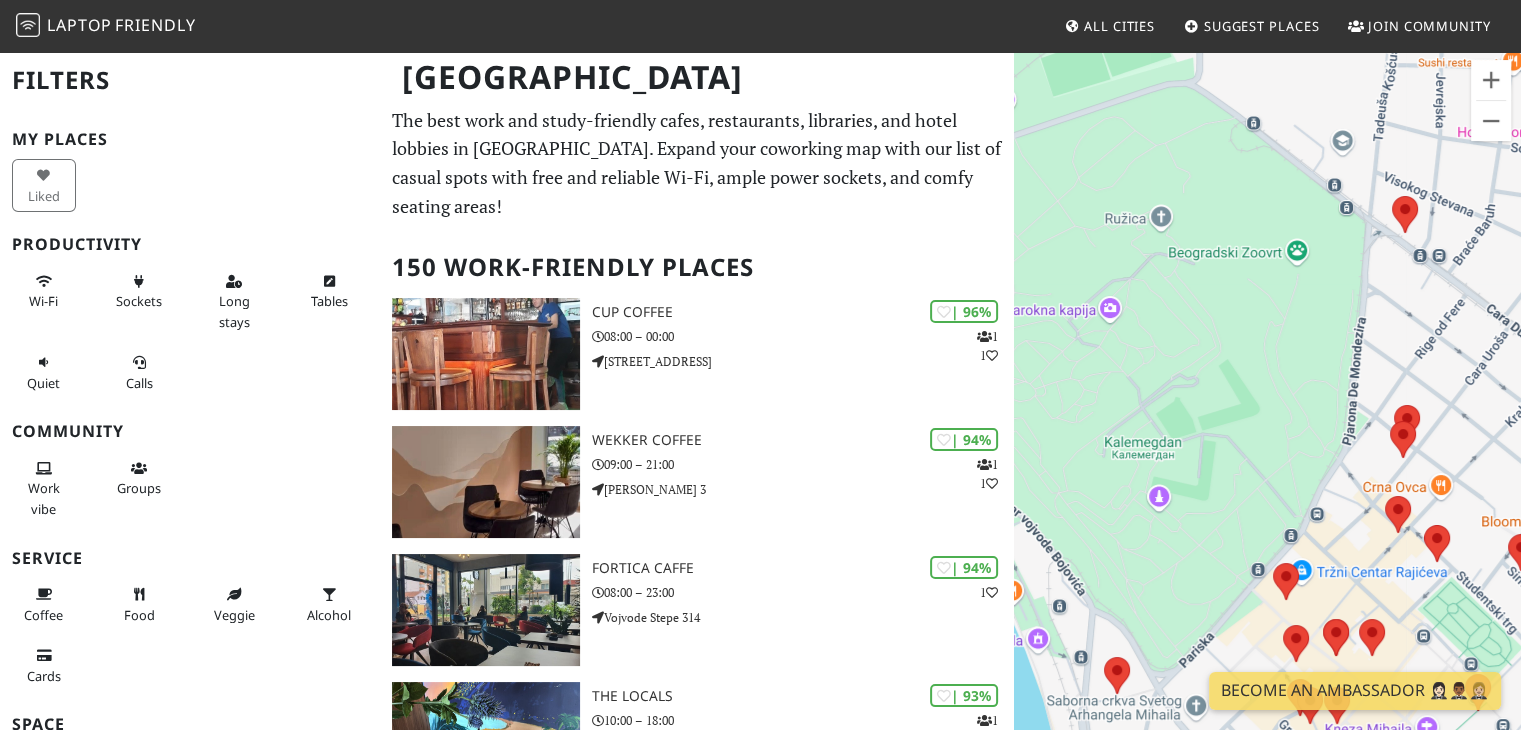 drag, startPoint x: 1109, startPoint y: 459, endPoint x: 1167, endPoint y: 186, distance: 279.09317 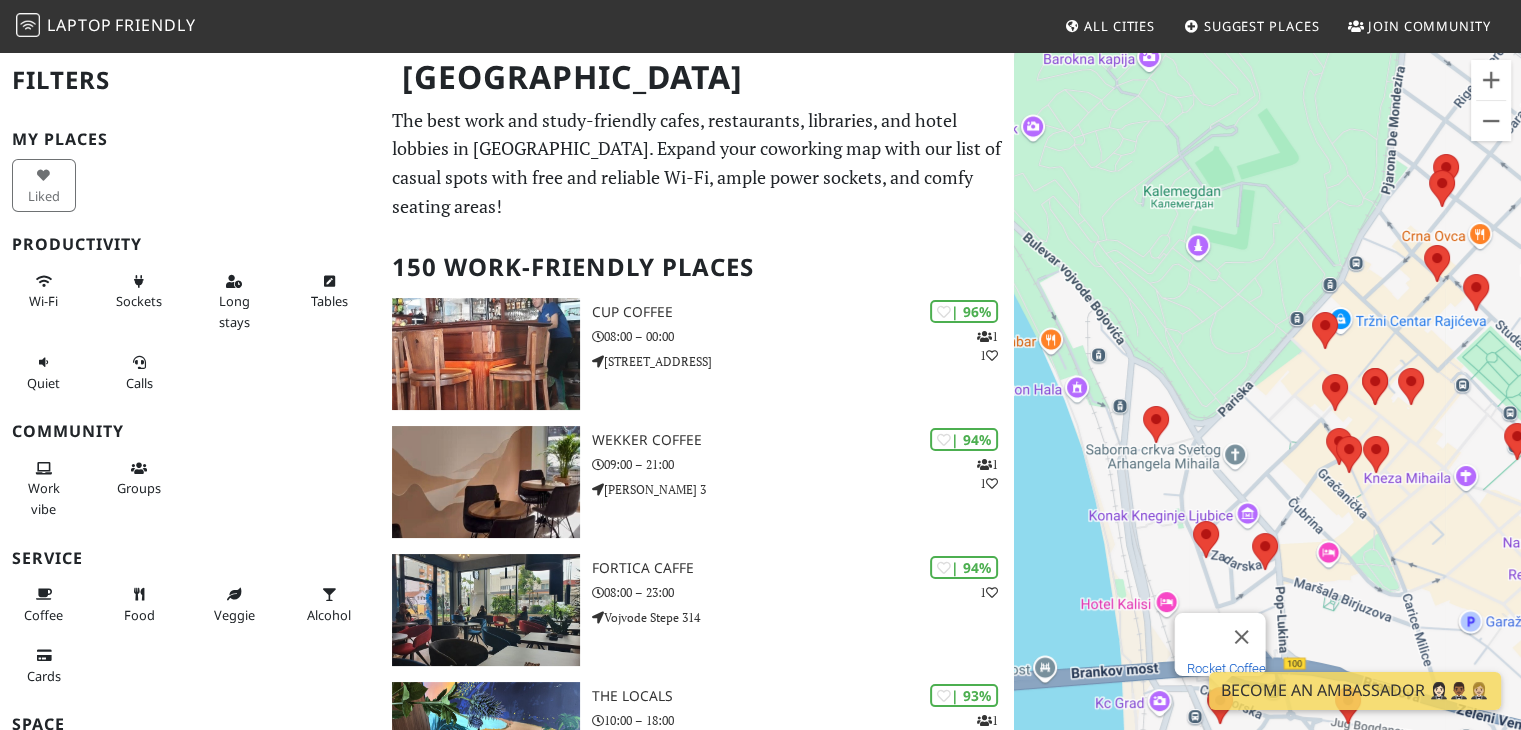 click on "Rocket Coffee" at bounding box center (1225, 668) 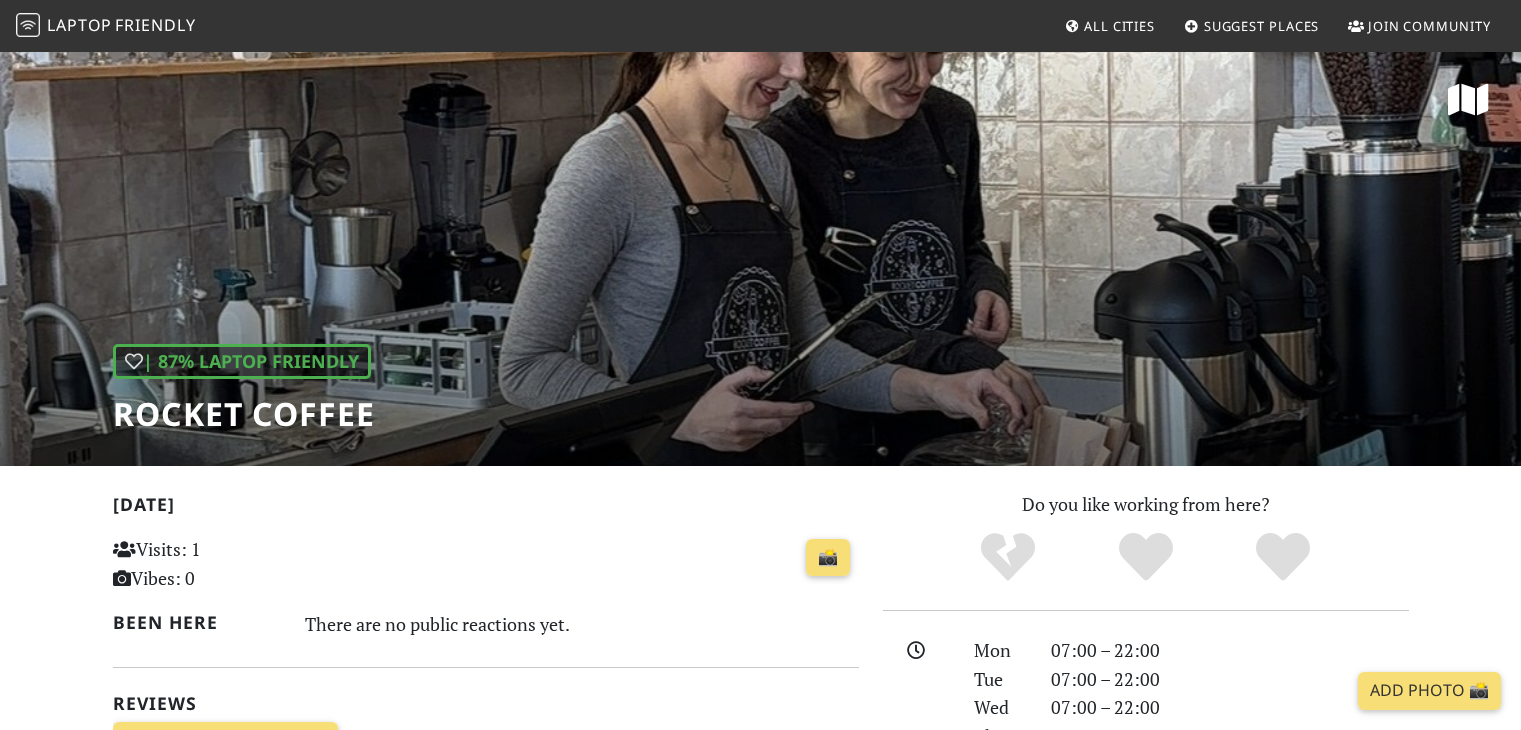 scroll, scrollTop: 0, scrollLeft: 0, axis: both 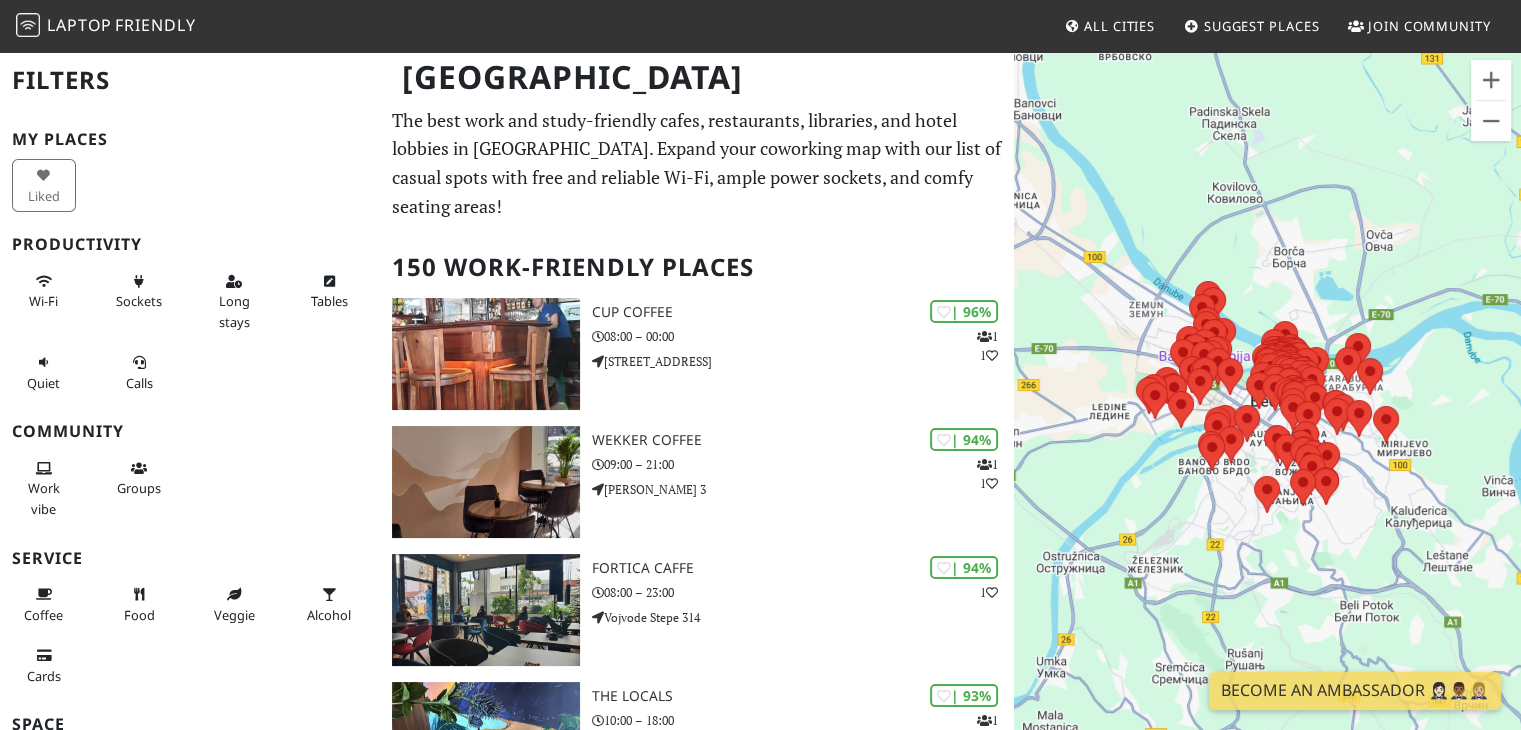 click on "To navigate, press the arrow keys." at bounding box center (1267, 415) 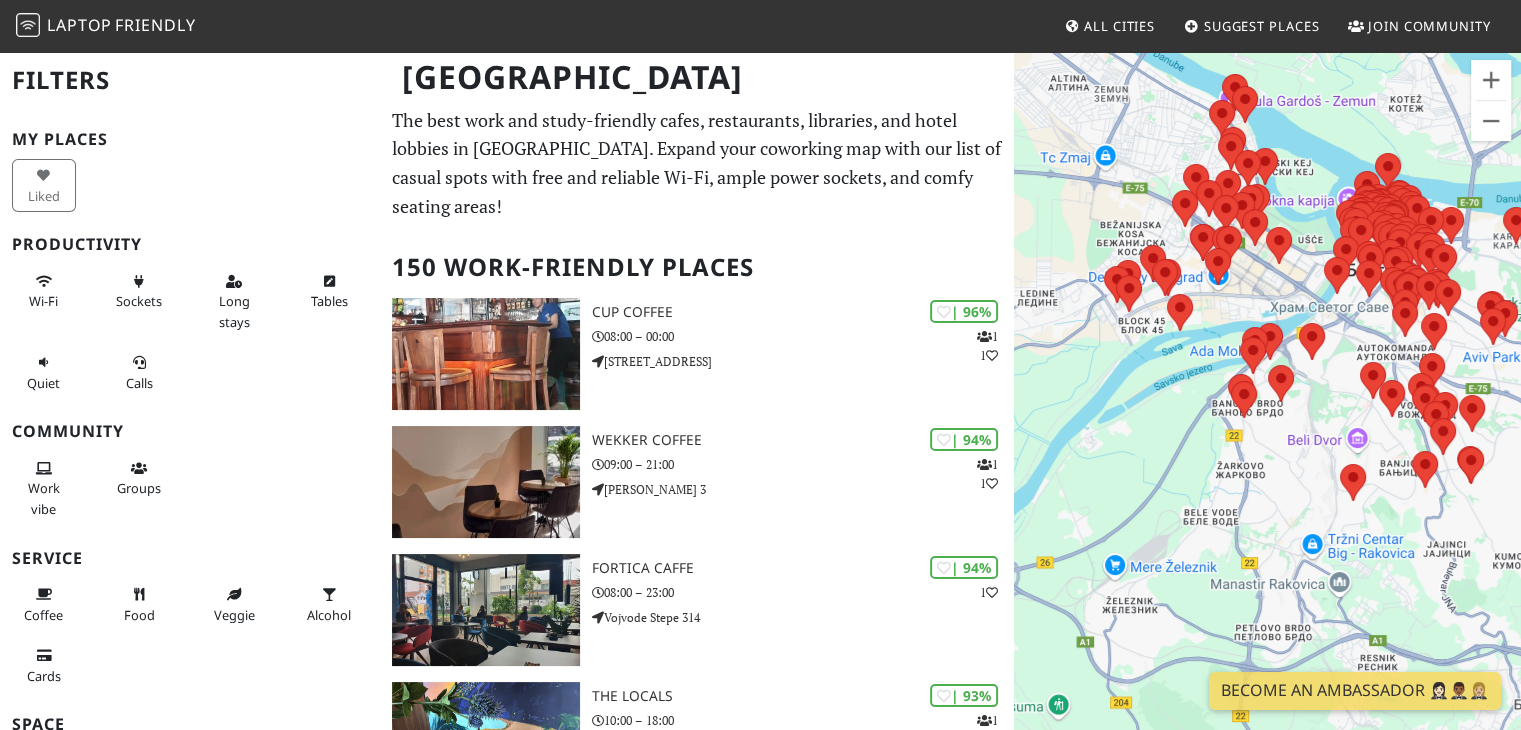 click on "To navigate, press the arrow keys." at bounding box center [1267, 415] 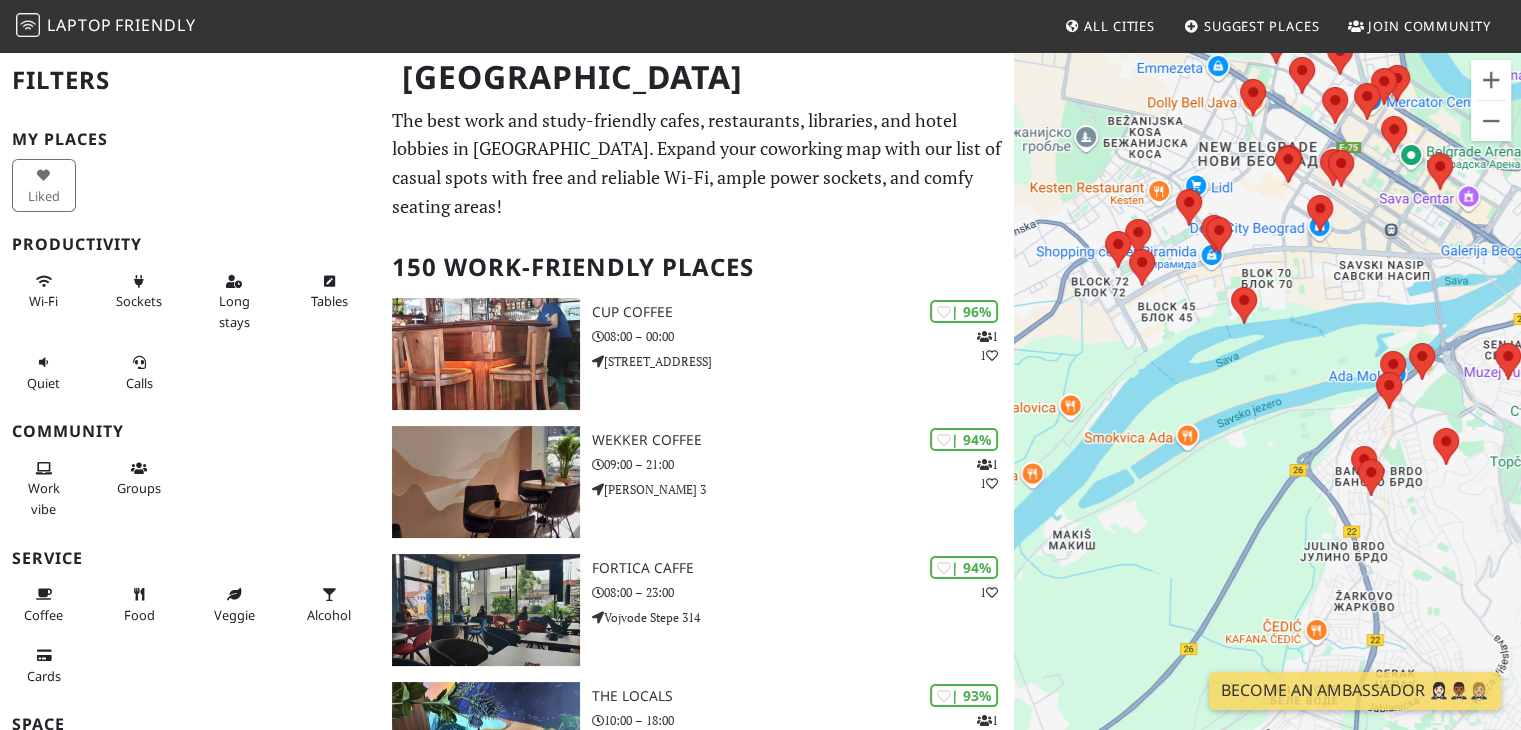 drag, startPoint x: 1111, startPoint y: 273, endPoint x: 1220, endPoint y: 295, distance: 111.19802 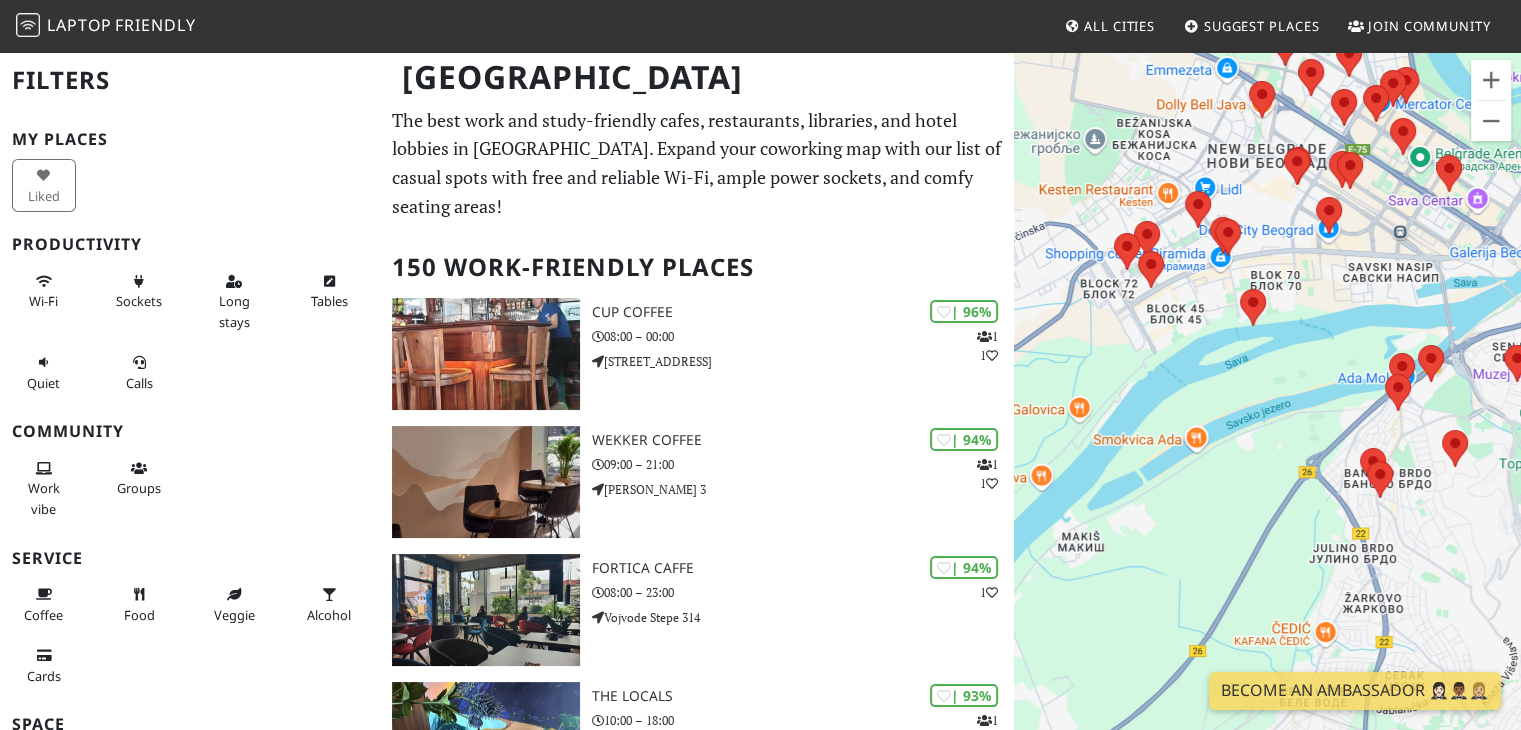 click on "To navigate, press the arrow keys." at bounding box center (1267, 415) 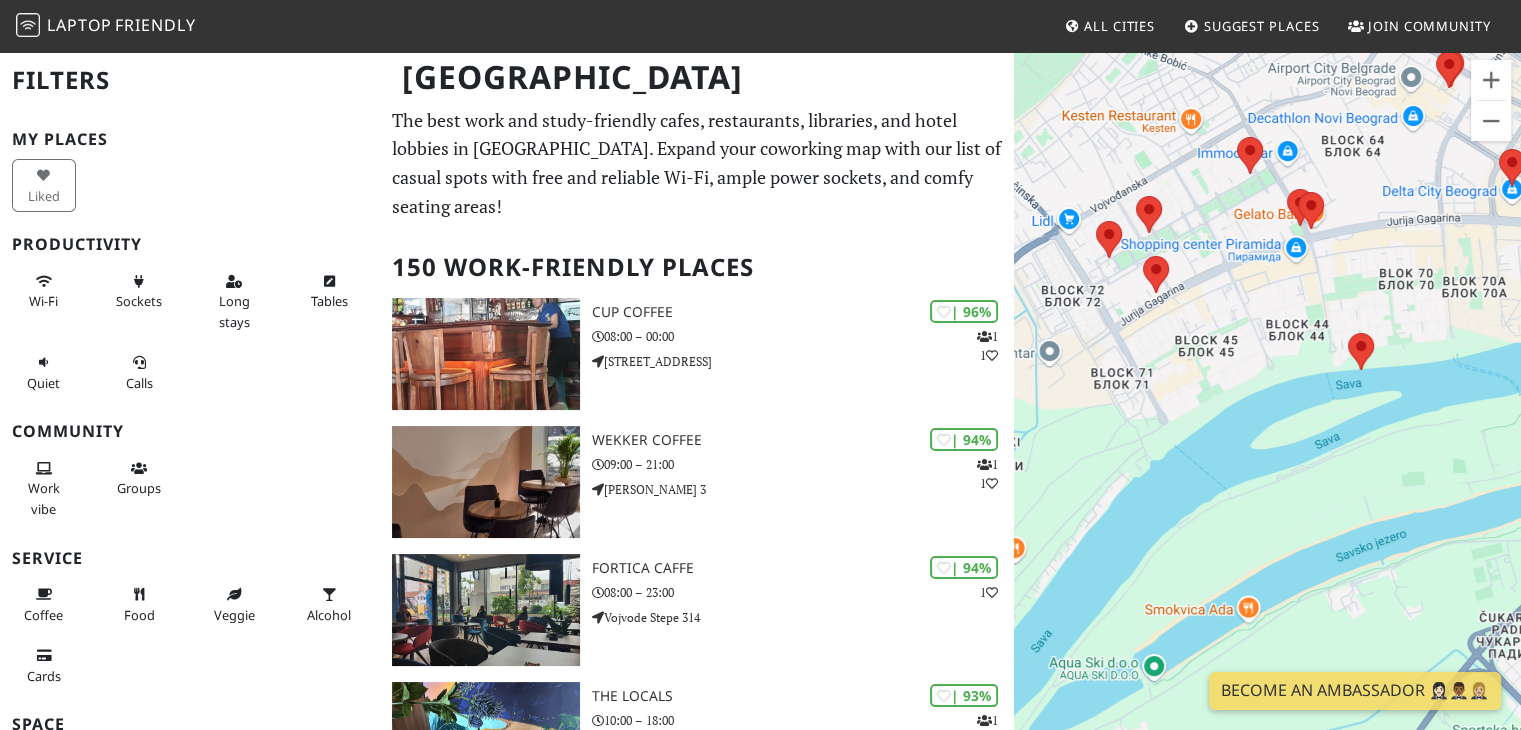 click on "To navigate, press the arrow keys." at bounding box center [1267, 415] 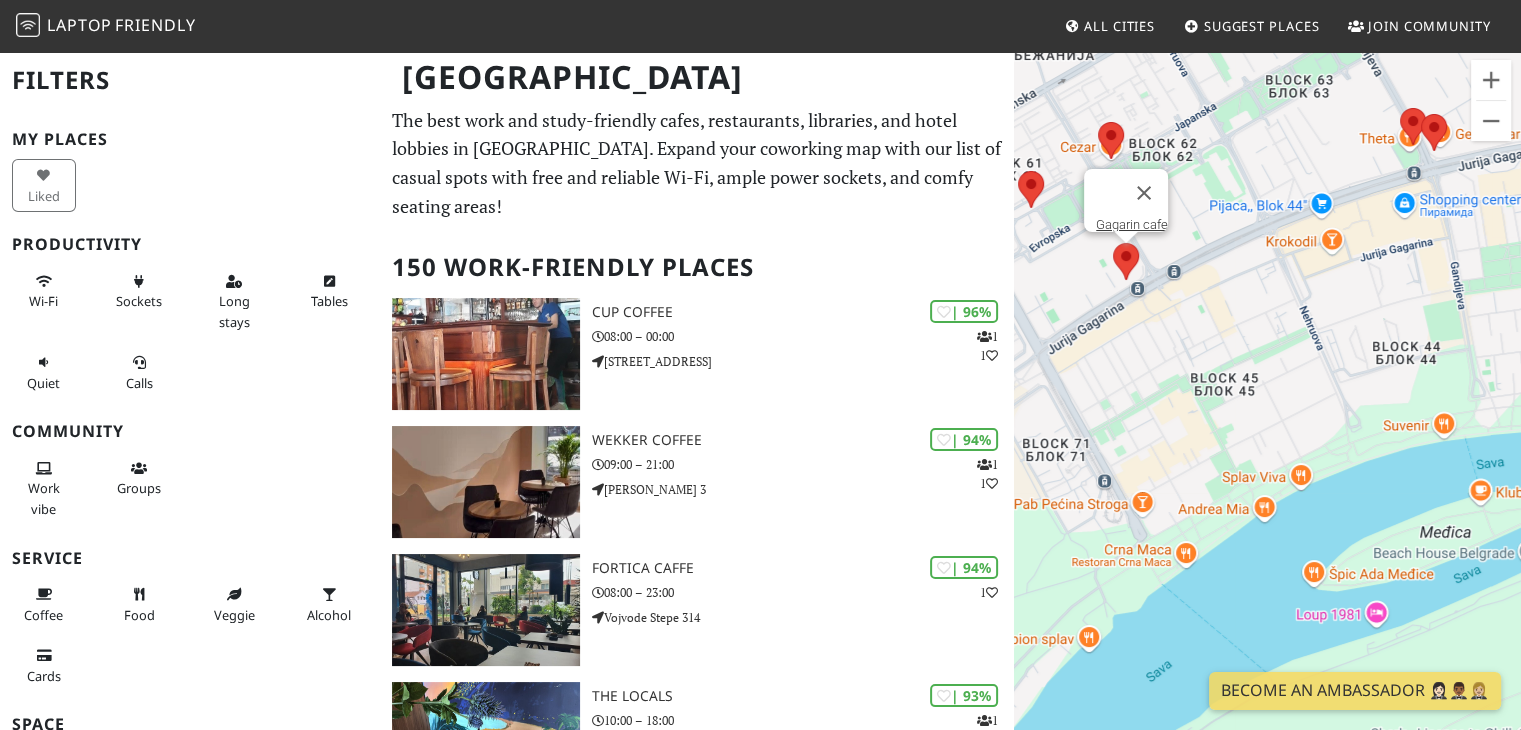 click at bounding box center [1113, 243] 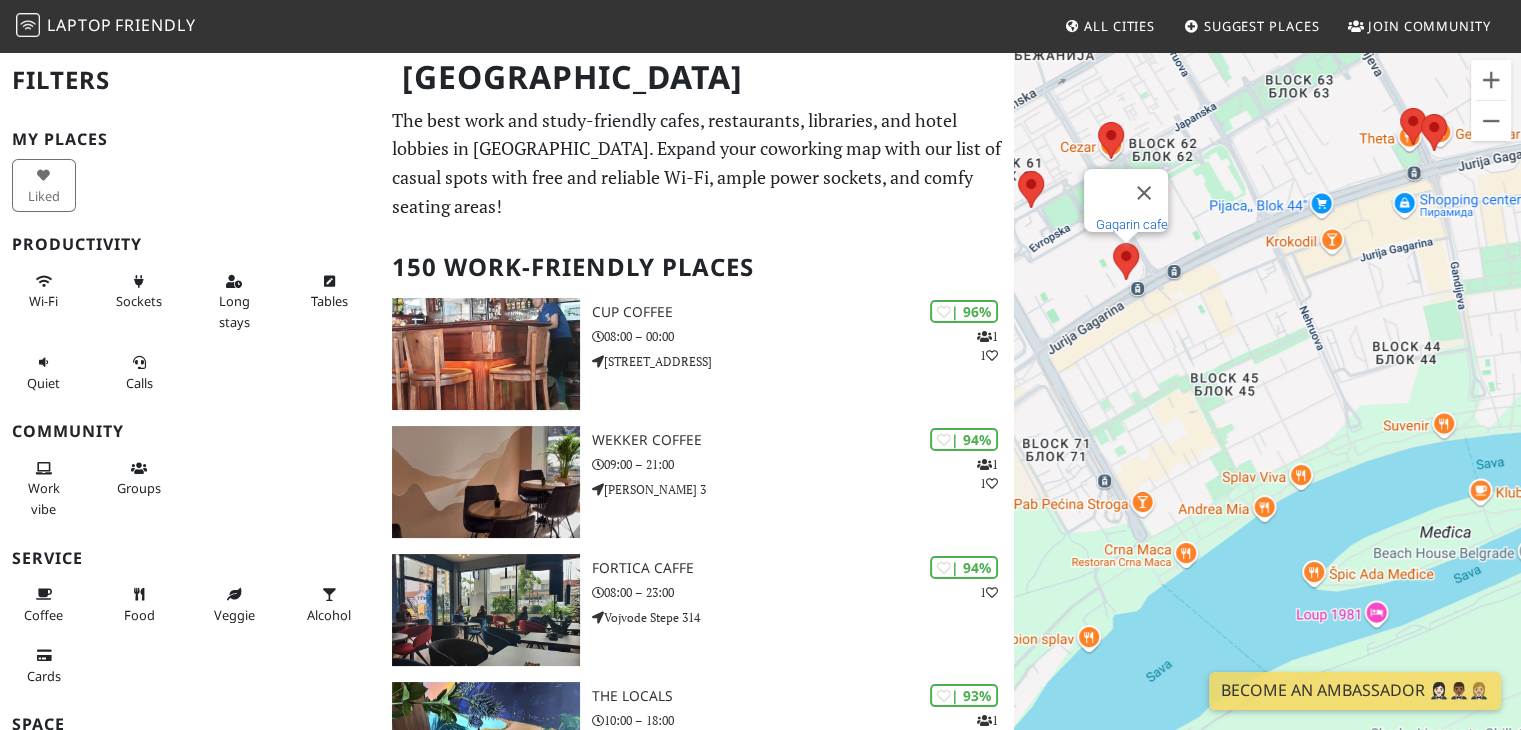 click on "Gagarin cafe" at bounding box center (1132, 224) 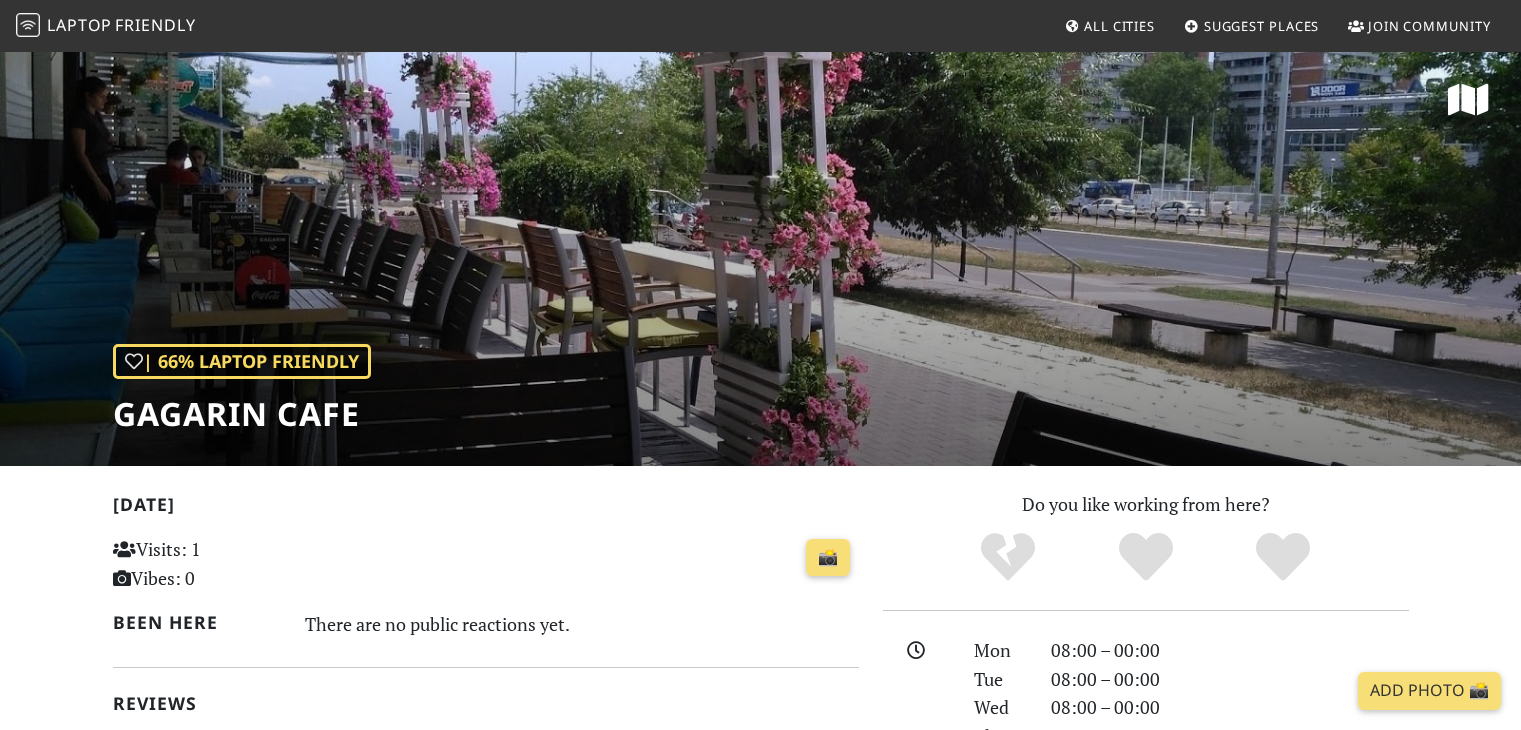 scroll, scrollTop: 0, scrollLeft: 0, axis: both 